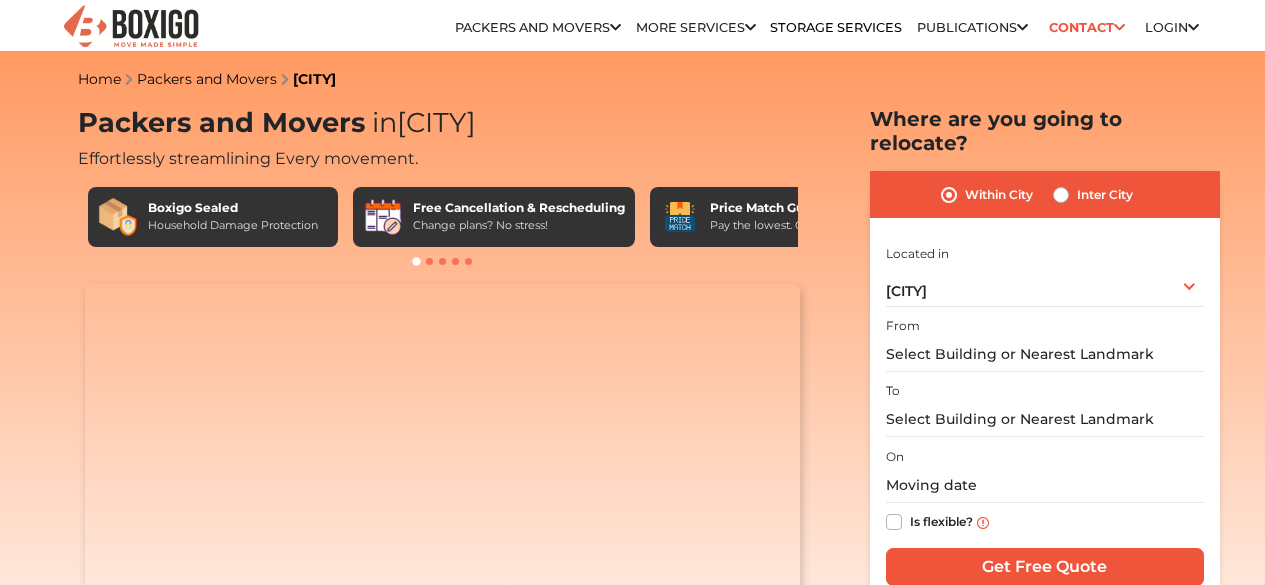 scroll, scrollTop: 0, scrollLeft: 0, axis: both 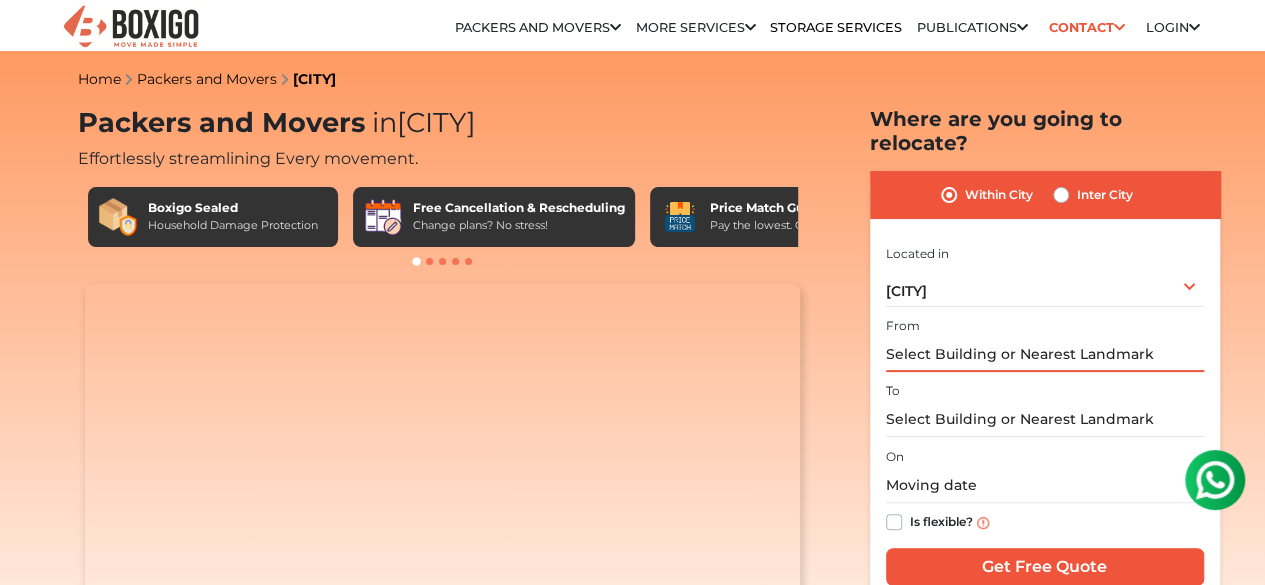 click at bounding box center (1045, 354) 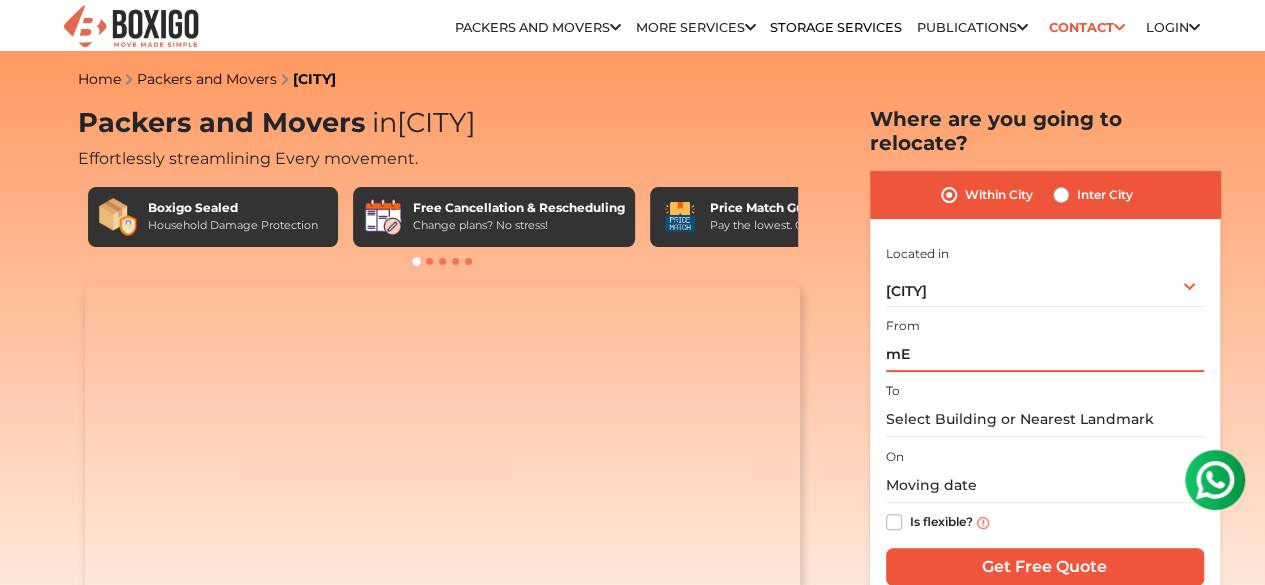 type on "m" 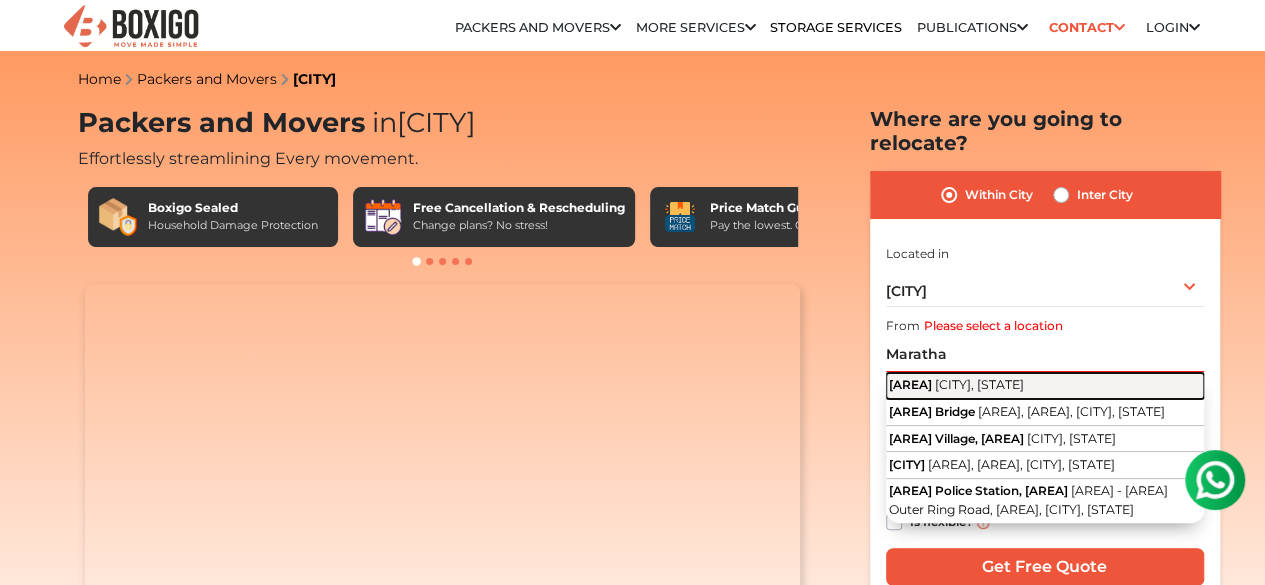 click on "[CITY], [STATE]" at bounding box center [979, 384] 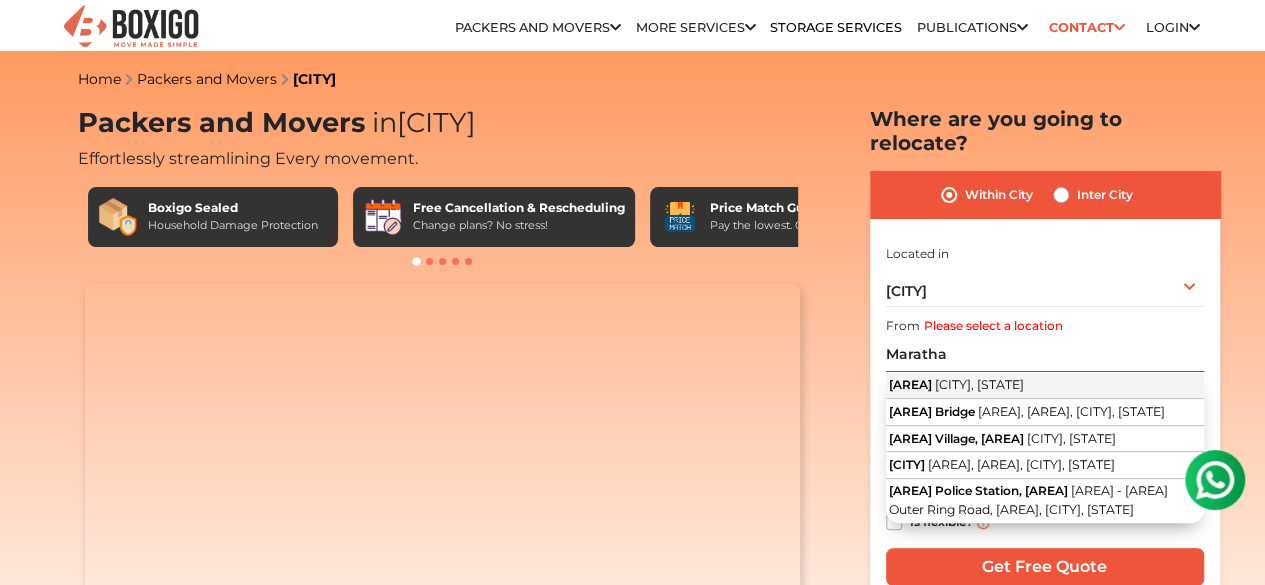 type on "[AREA], [CITY], [STATE]" 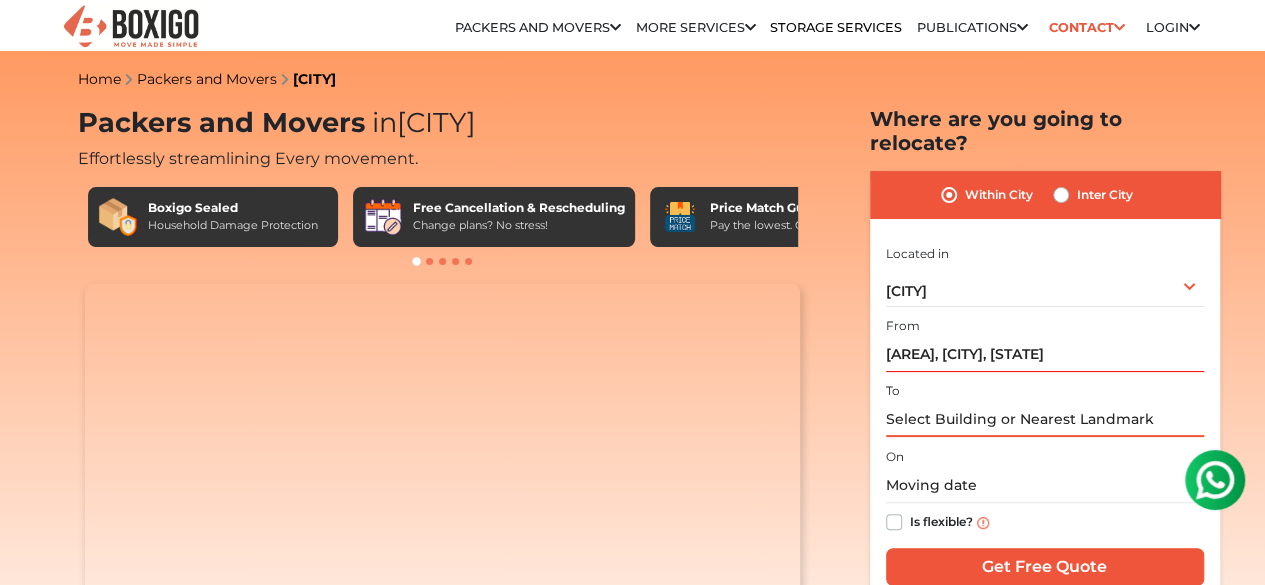 click at bounding box center [1045, 419] 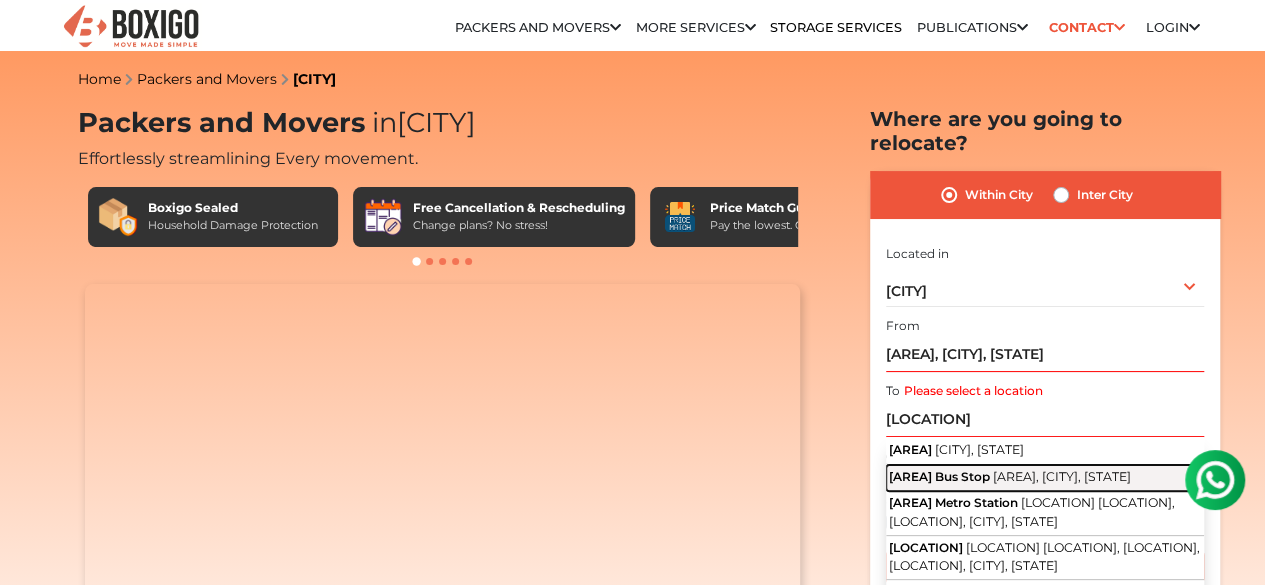 click on "[AREA] Bus Stop
[AREA], [CITY], [STATE]" at bounding box center (1045, 478) 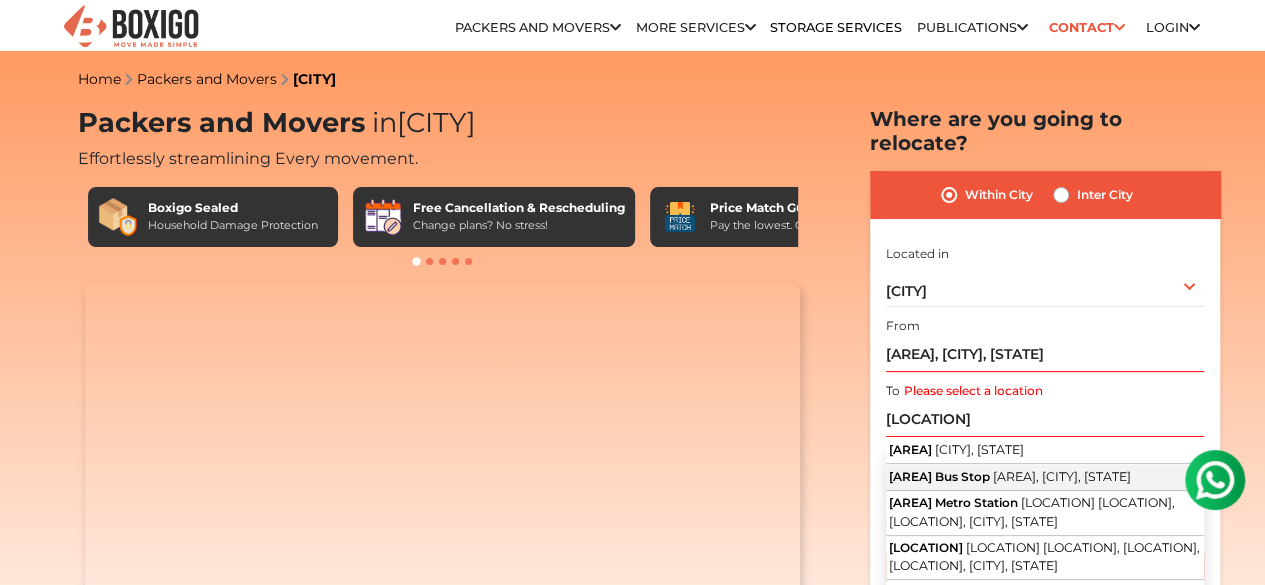 type on "[AREA], [AREA], [CITY], [STATE]" 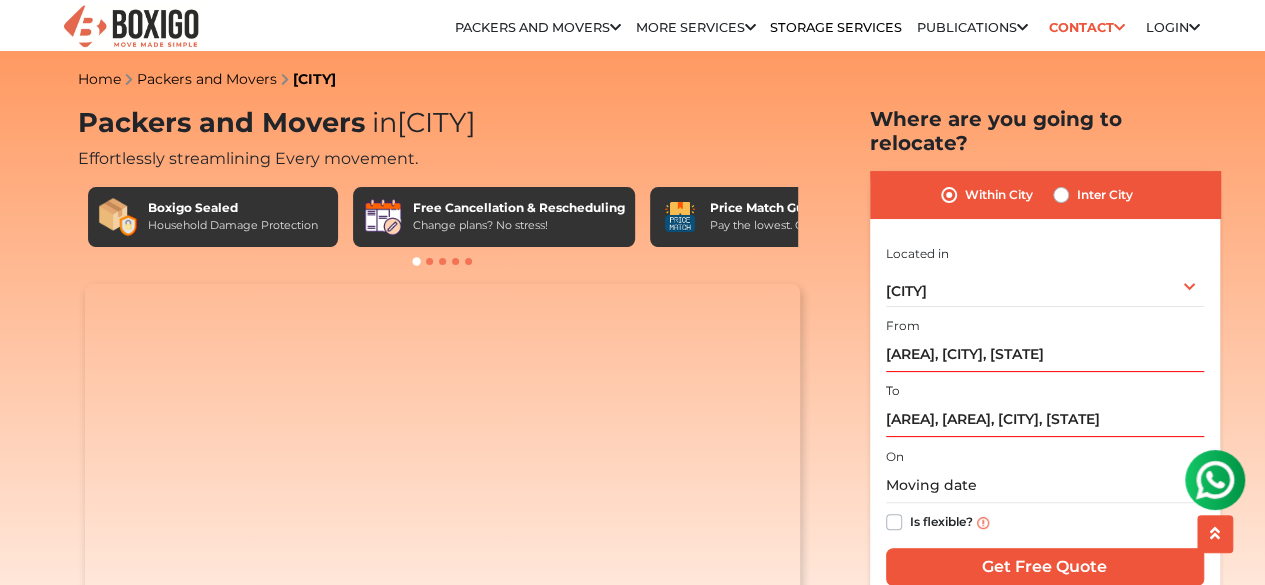 scroll, scrollTop: 100, scrollLeft: 0, axis: vertical 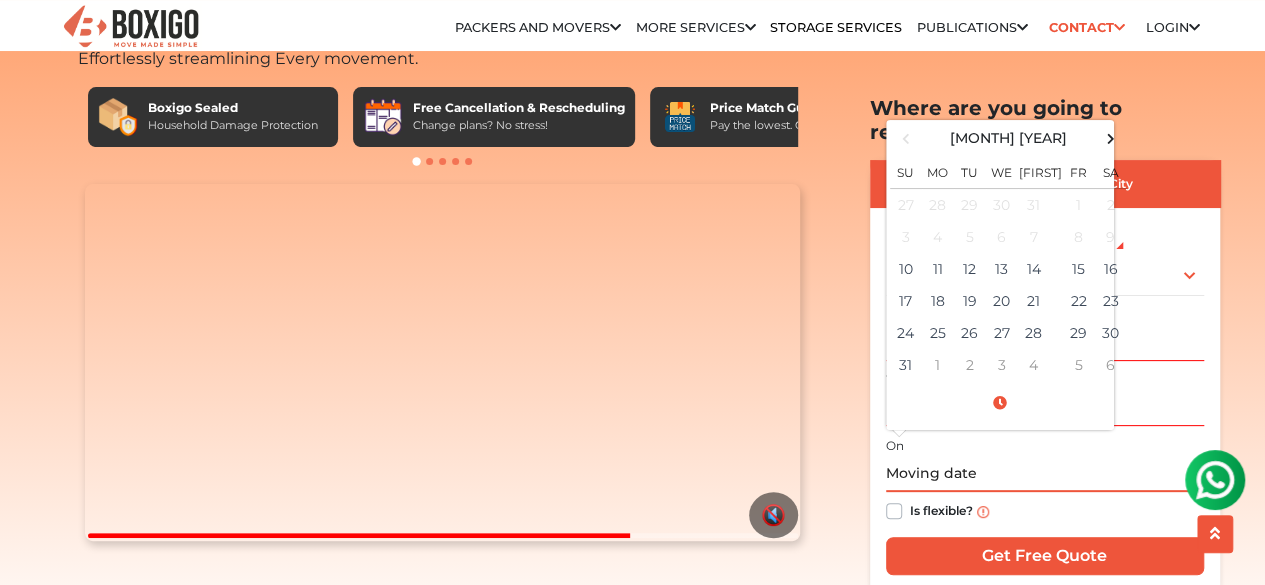 click at bounding box center [1045, 474] 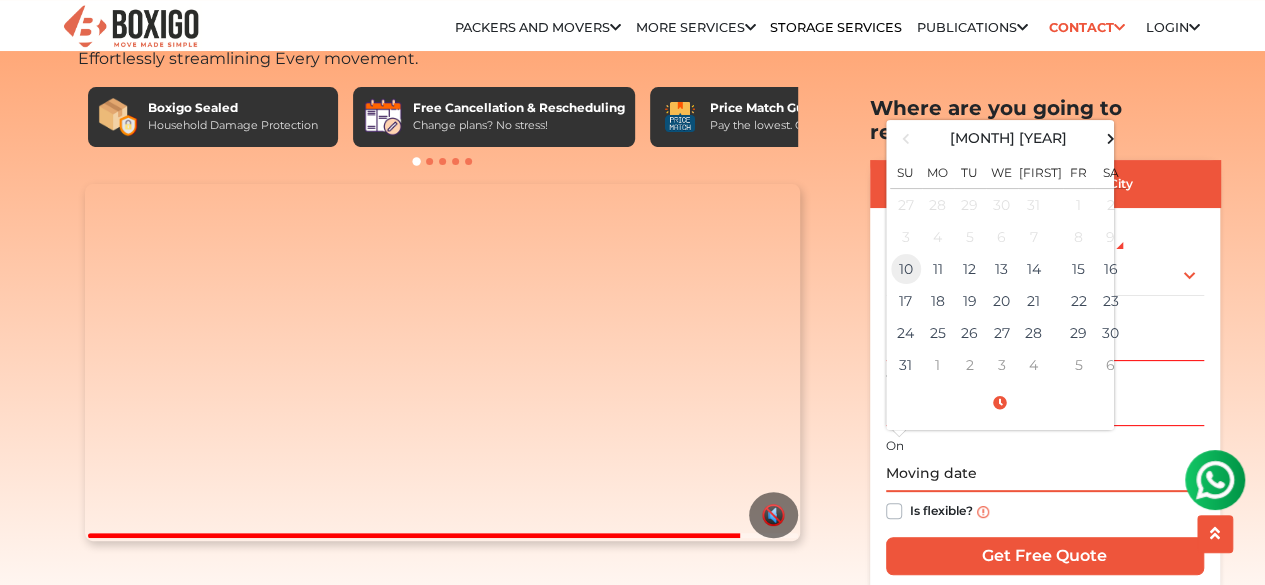 click on "10" at bounding box center (906, 269) 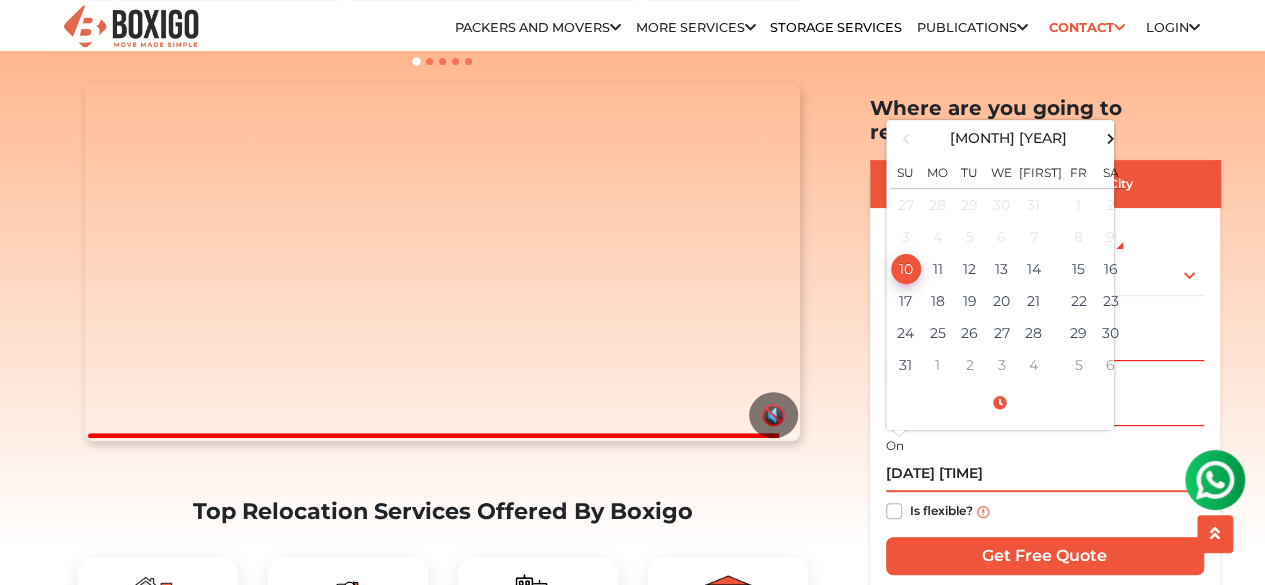scroll, scrollTop: 300, scrollLeft: 0, axis: vertical 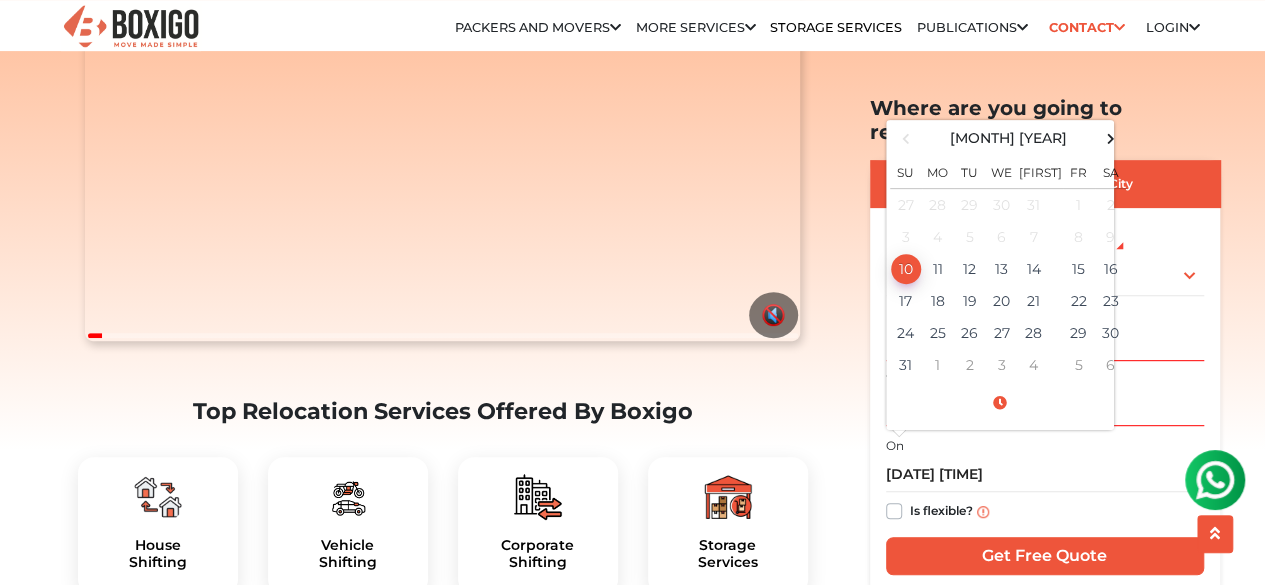click on "Is flexible?" at bounding box center (941, 509) 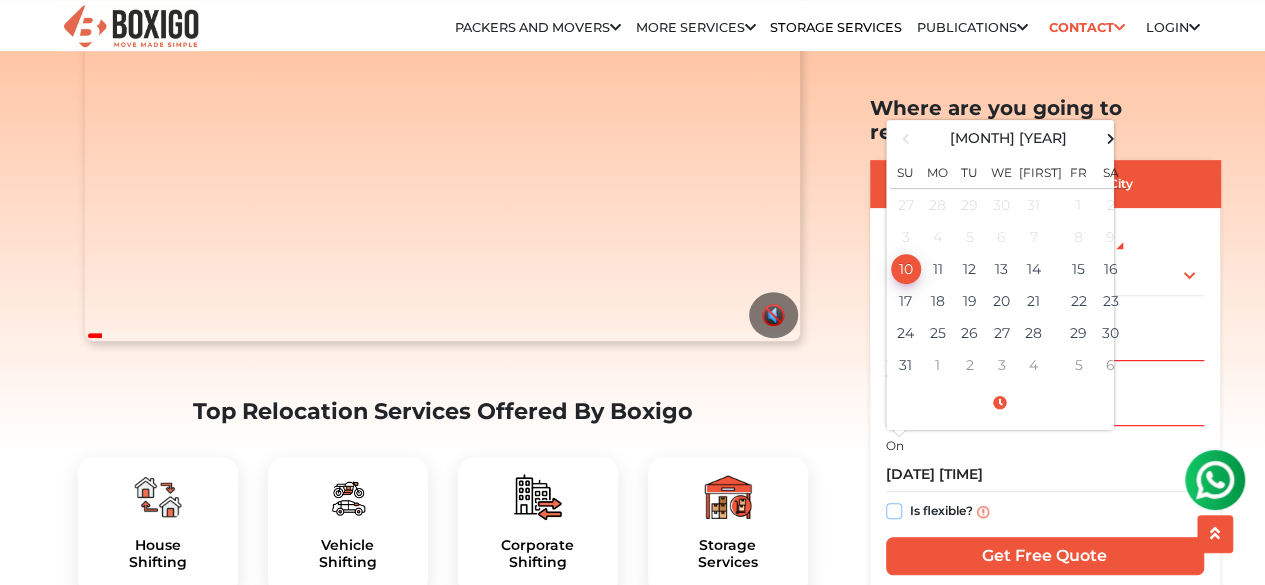 checkbox on "true" 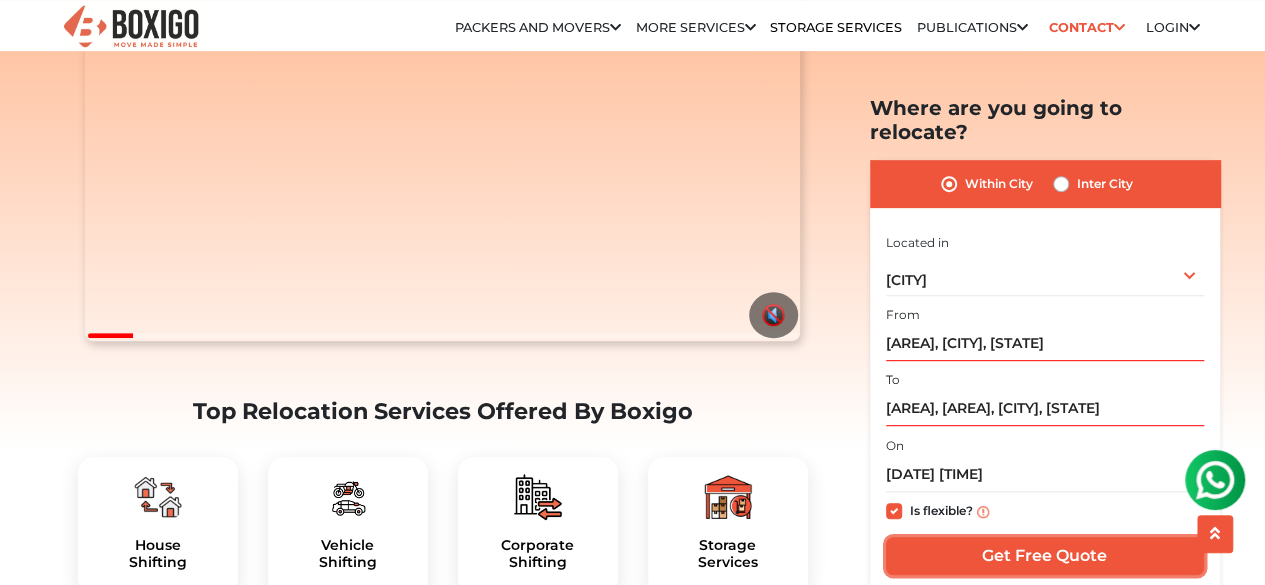 click on "Get Free Quote" at bounding box center (1045, 556) 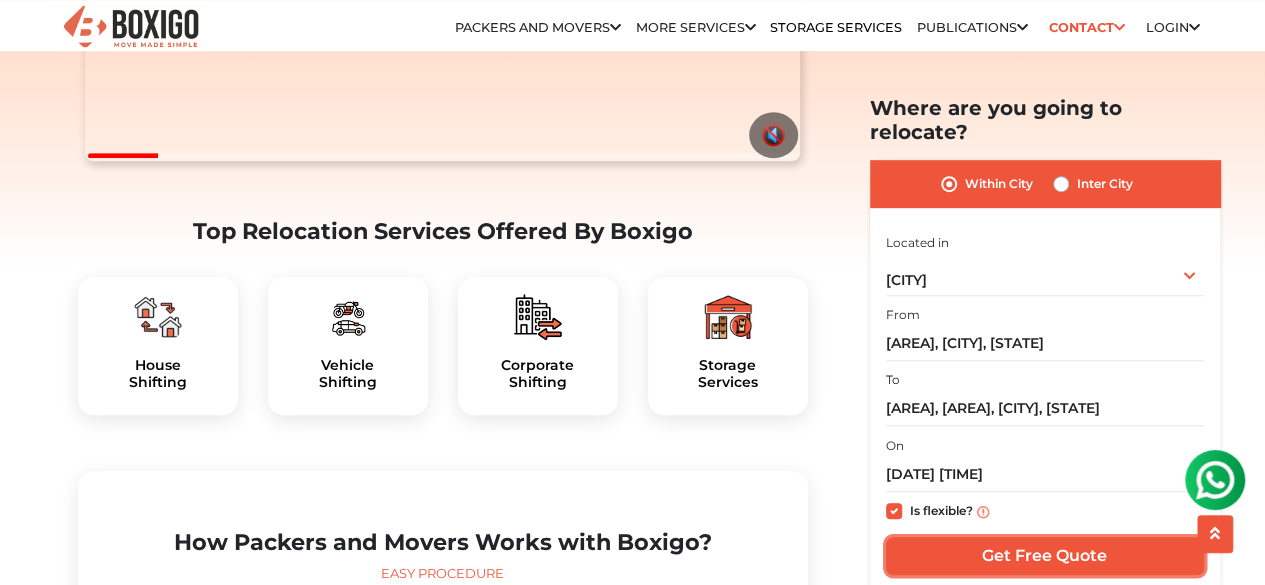 scroll, scrollTop: 500, scrollLeft: 0, axis: vertical 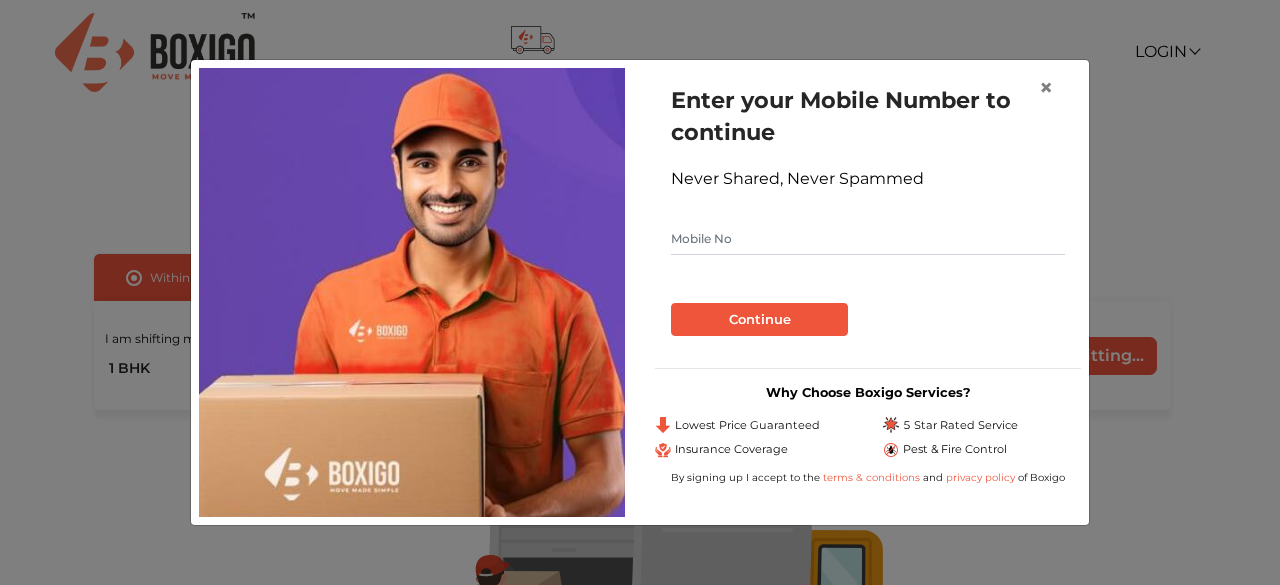 click at bounding box center [868, 239] 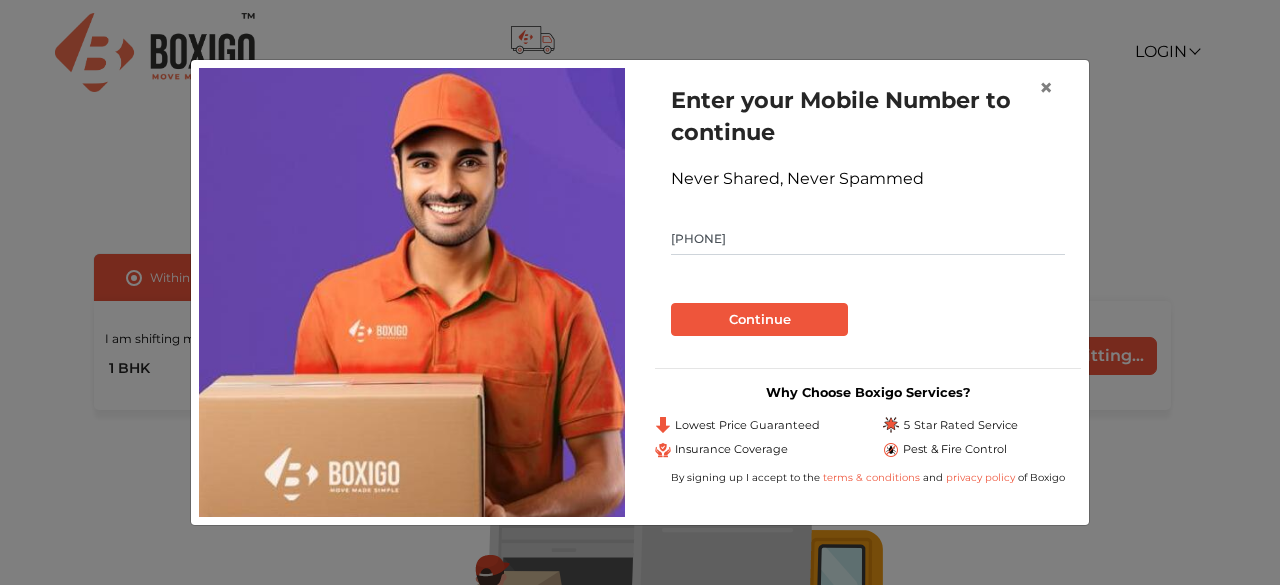 type on "[PHONE]" 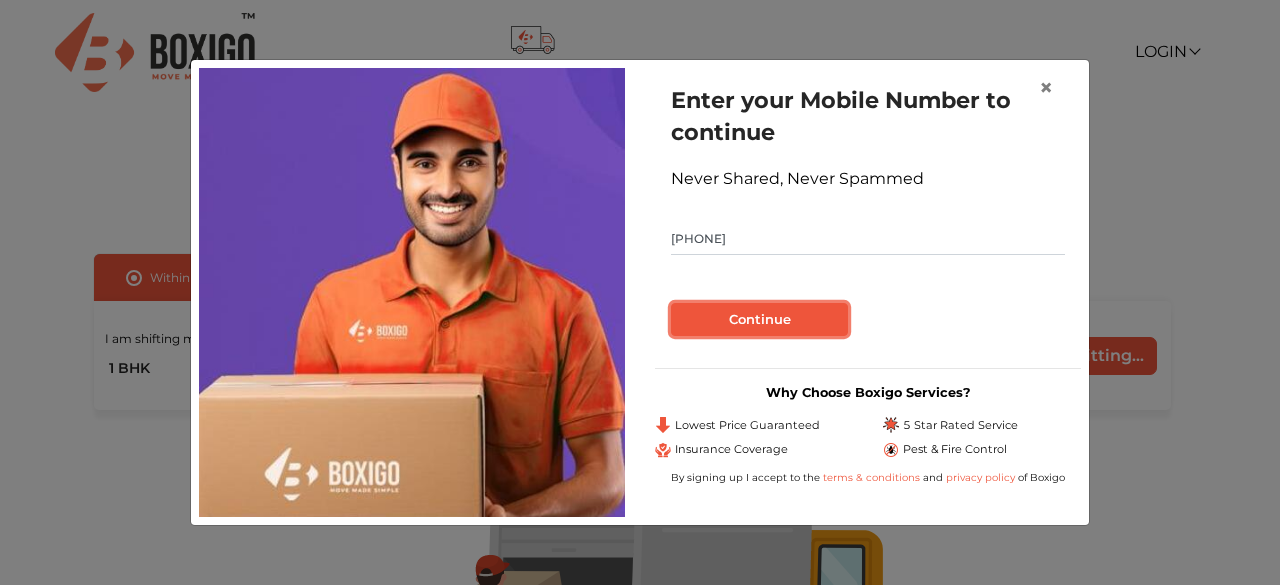 click on "Continue" at bounding box center [759, 320] 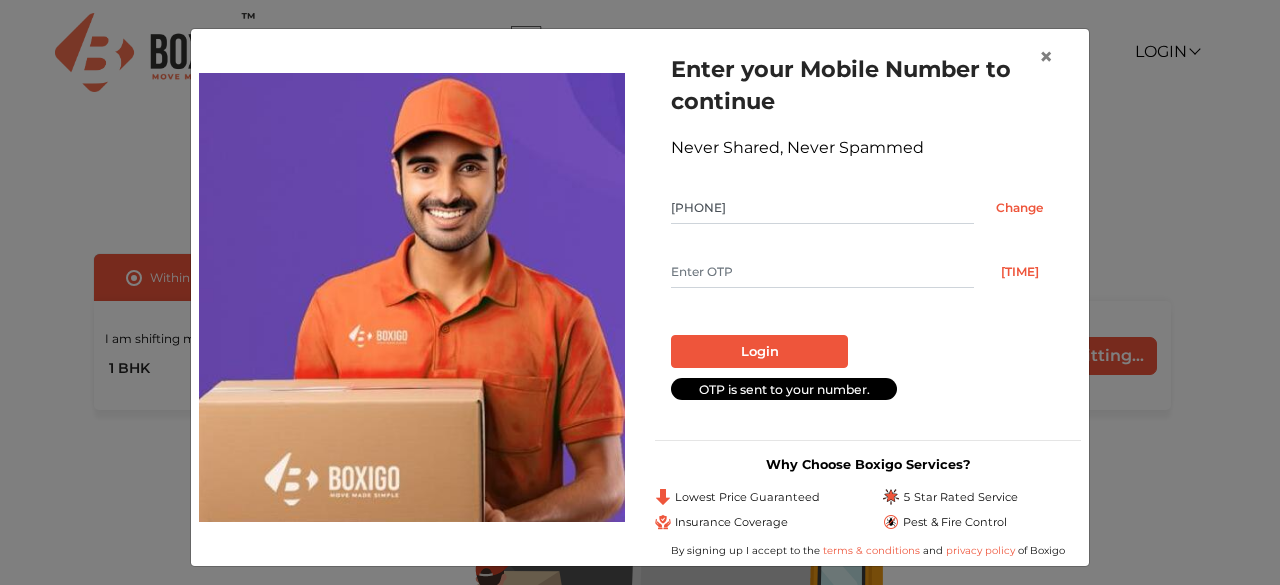 click at bounding box center (822, 272) 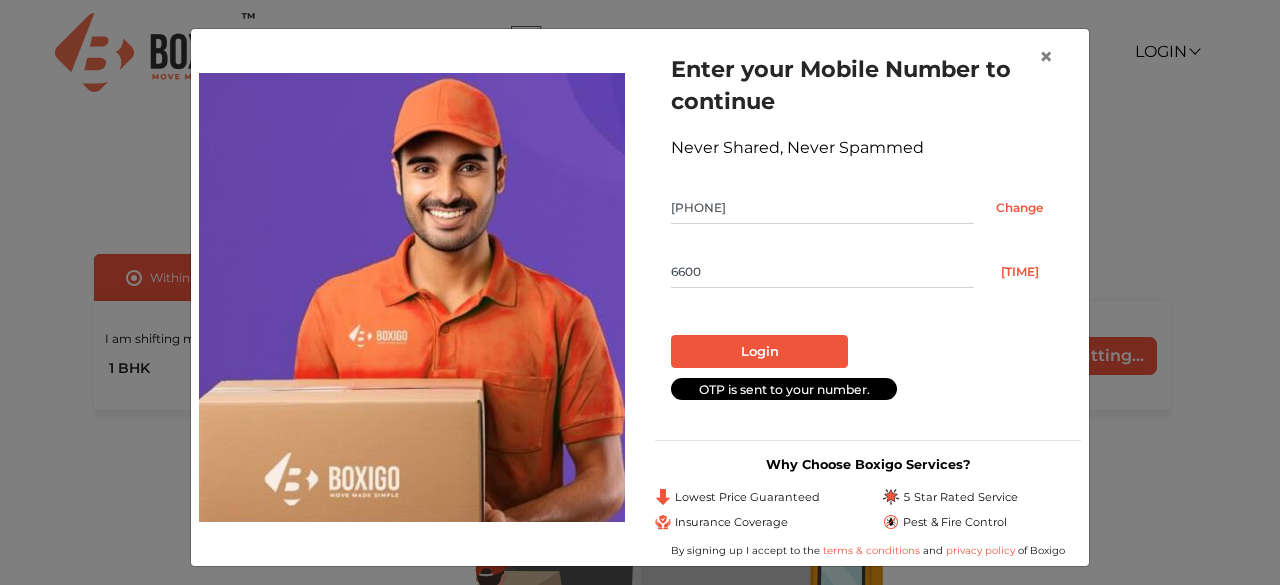 type on "6600" 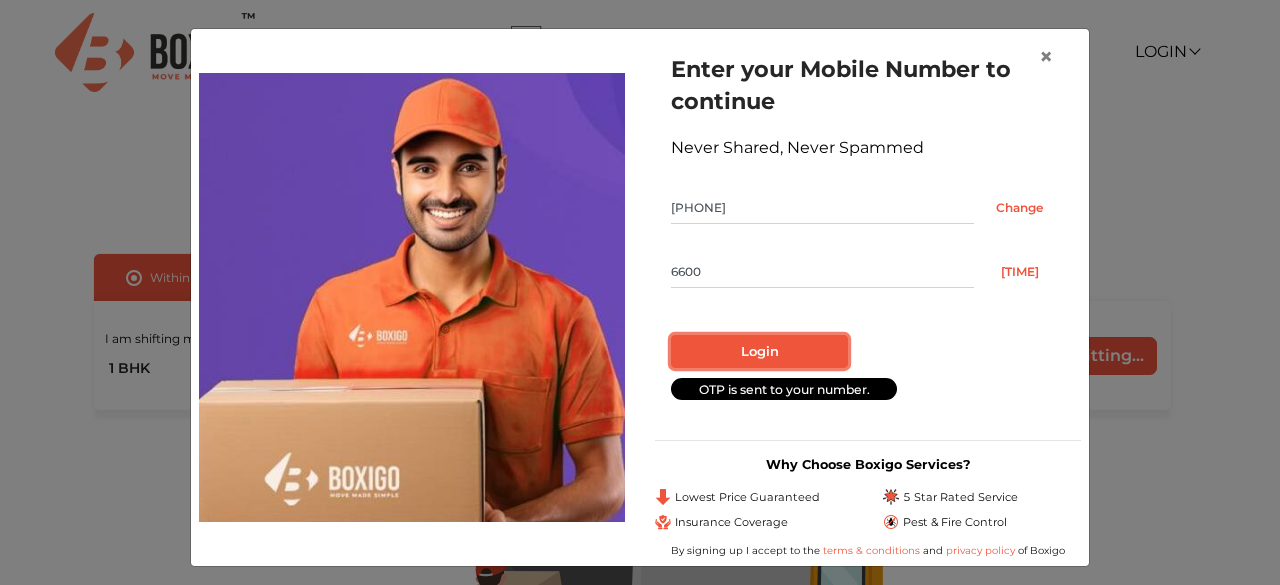 click on "Login" at bounding box center (759, 352) 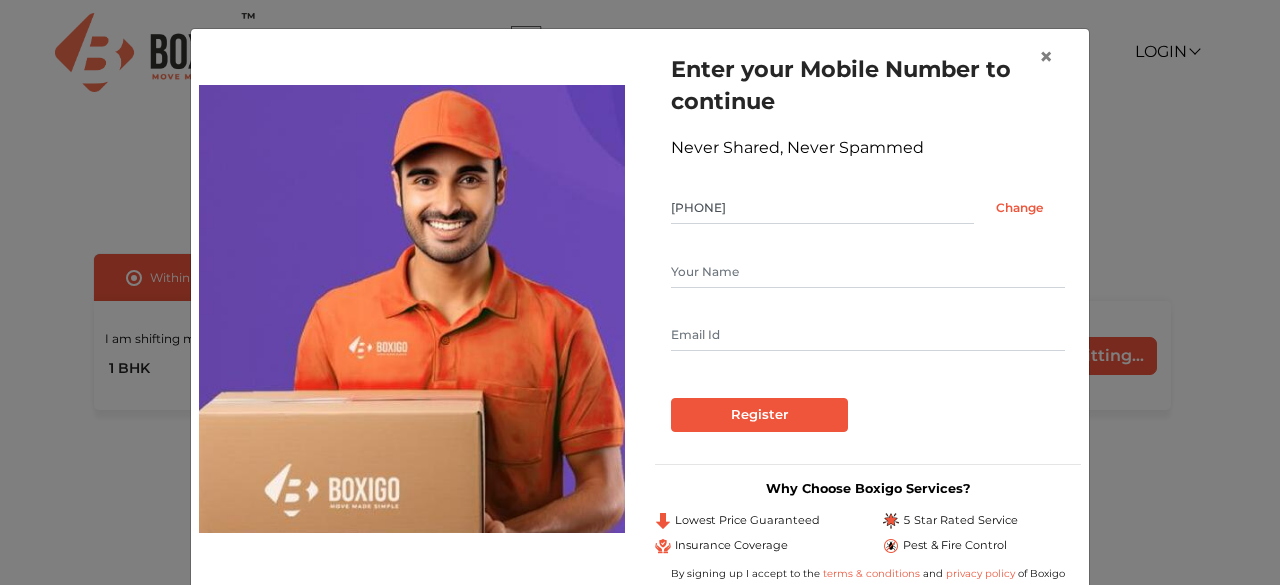 click at bounding box center (868, 272) 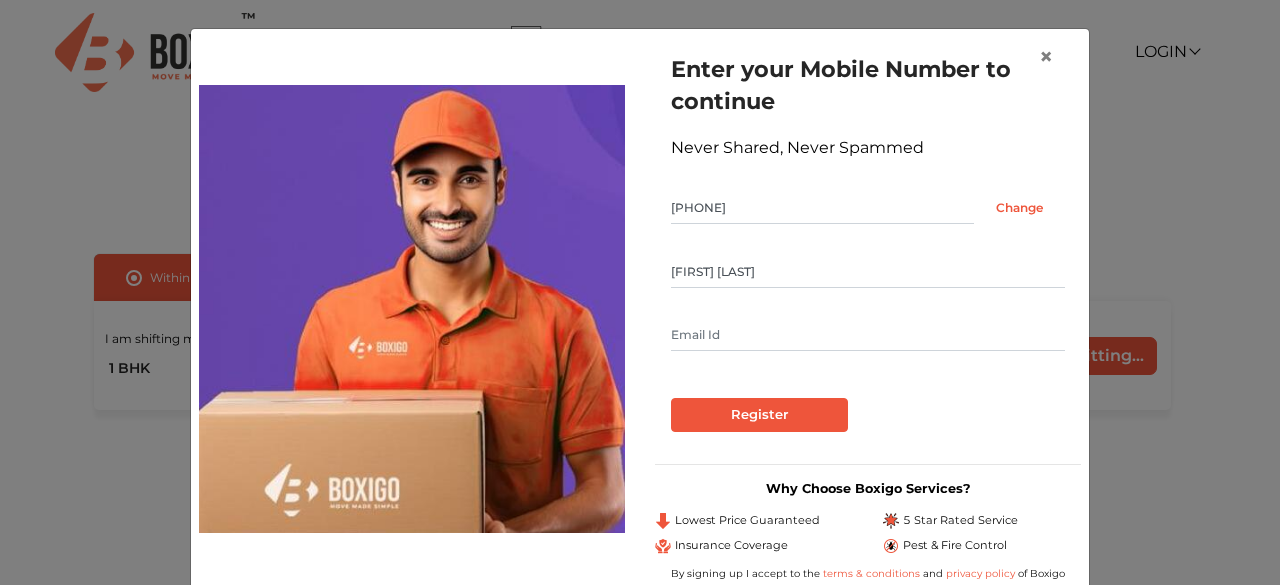 type on "marriboina@gmail.com" 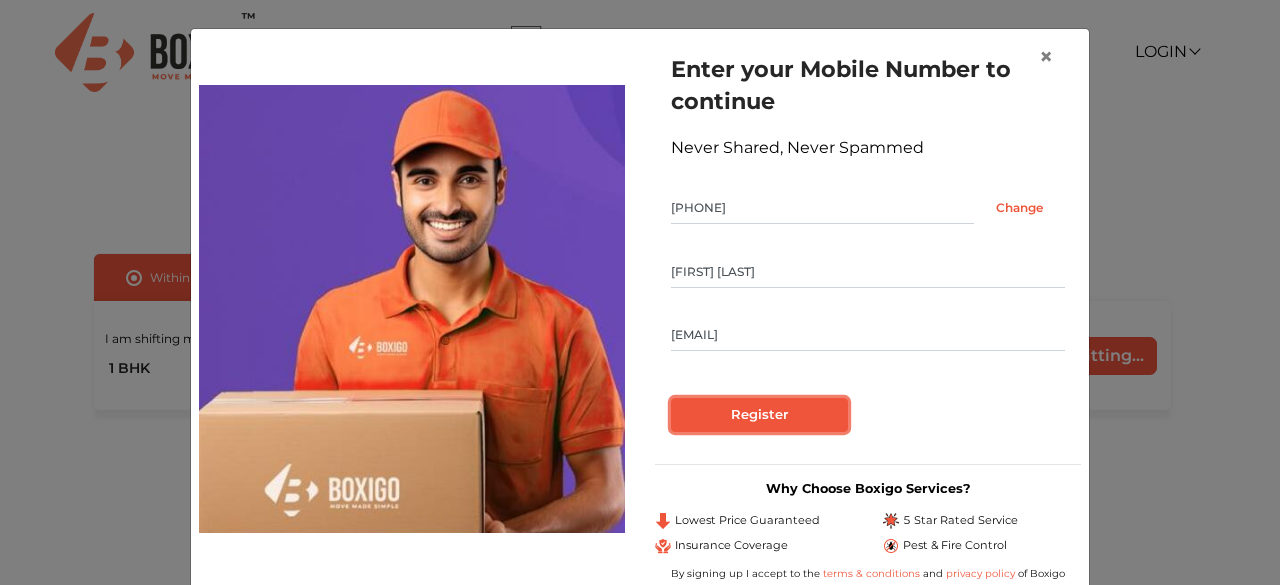 click on "Register" at bounding box center (759, 415) 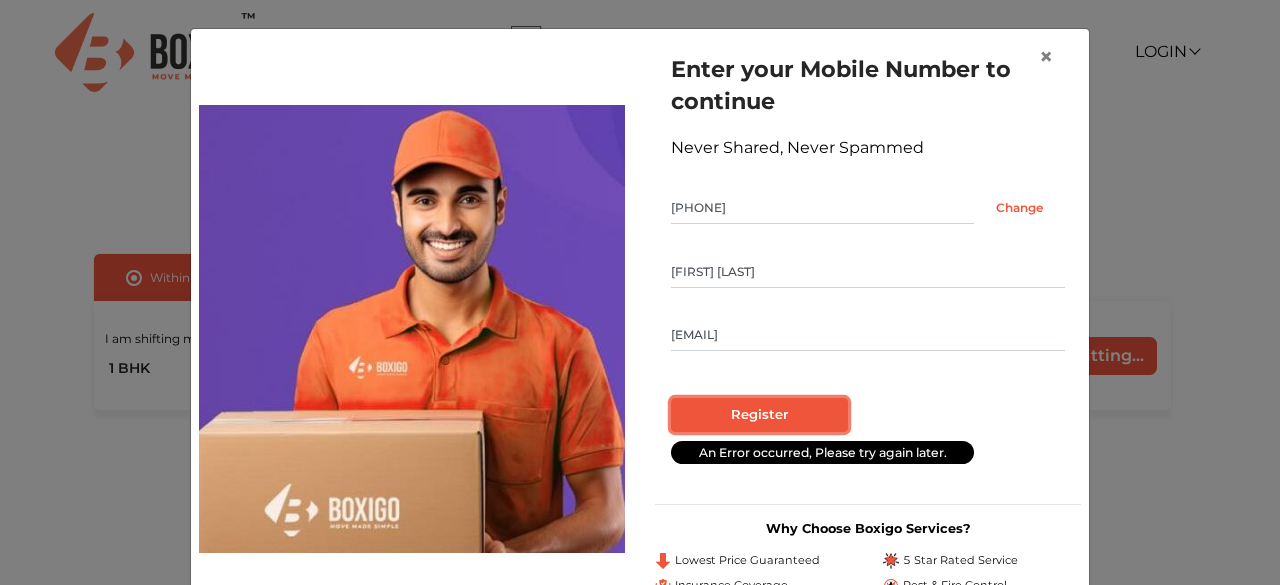 click on "Register" at bounding box center [759, 415] 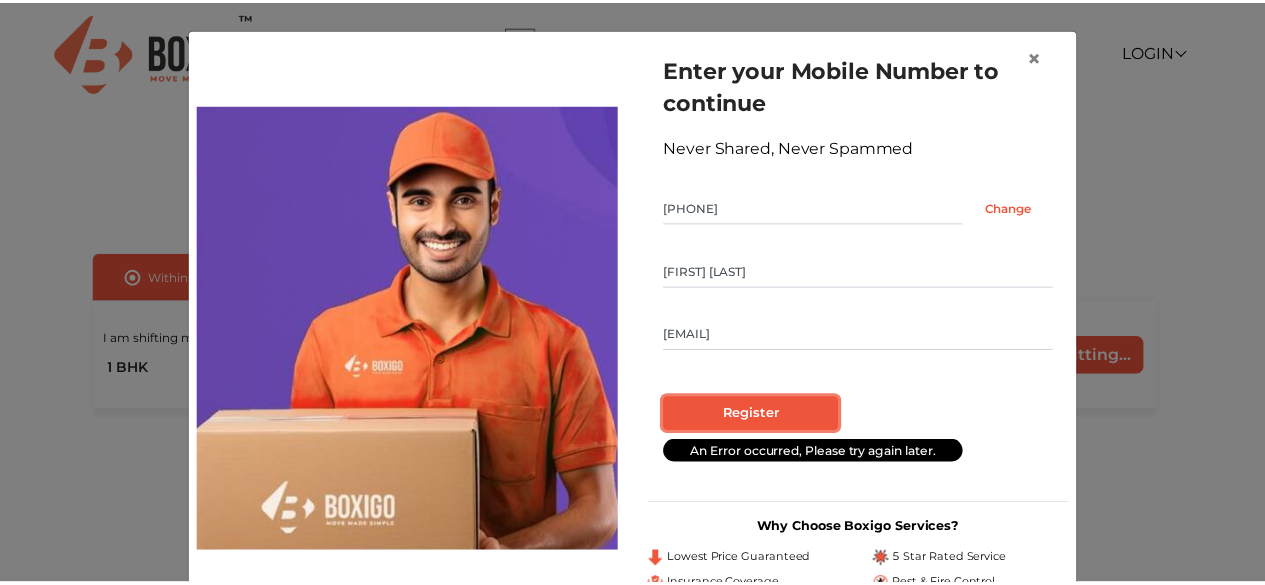 scroll, scrollTop: 71, scrollLeft: 0, axis: vertical 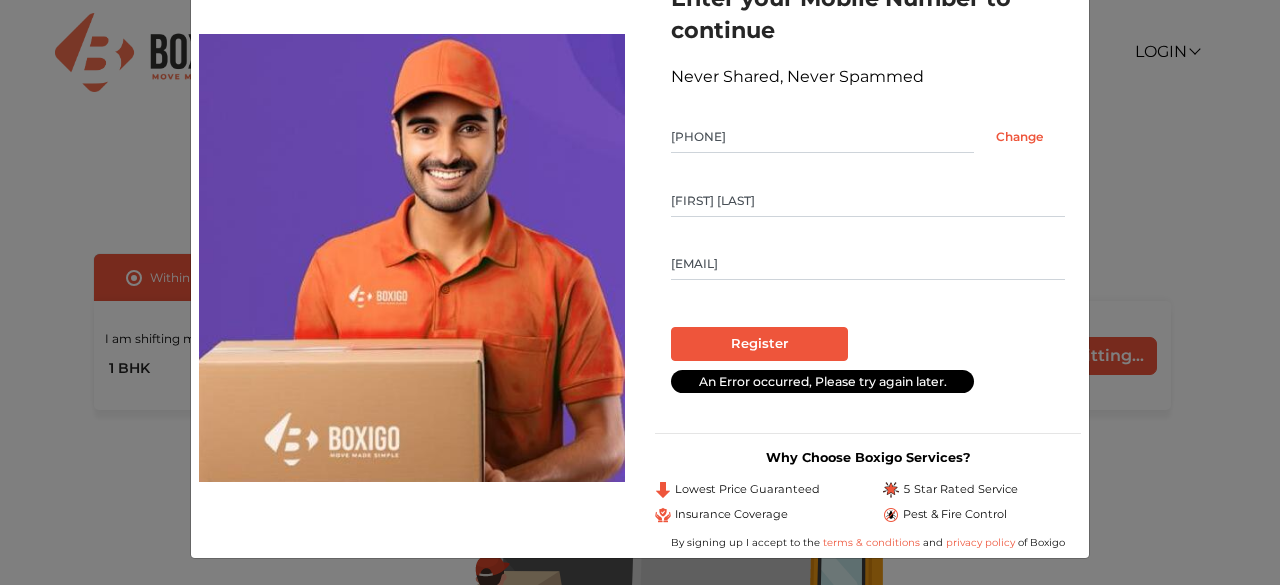 click on "×   Enter your Mobile Number to continue Never Shared, Never Spammed 9886616468 Change marriboina ramu marriboina@gmail.com Register   An Error occurred, Please try again later.   Why Choose Boxigo Services? Lowest Price Guaranteed 5 Star Rated Service Insurance Coverage Pest & Fire Control By signing up I accept to the     terms & conditions     and   privacy policy     of Boxigo" at bounding box center [640, 292] 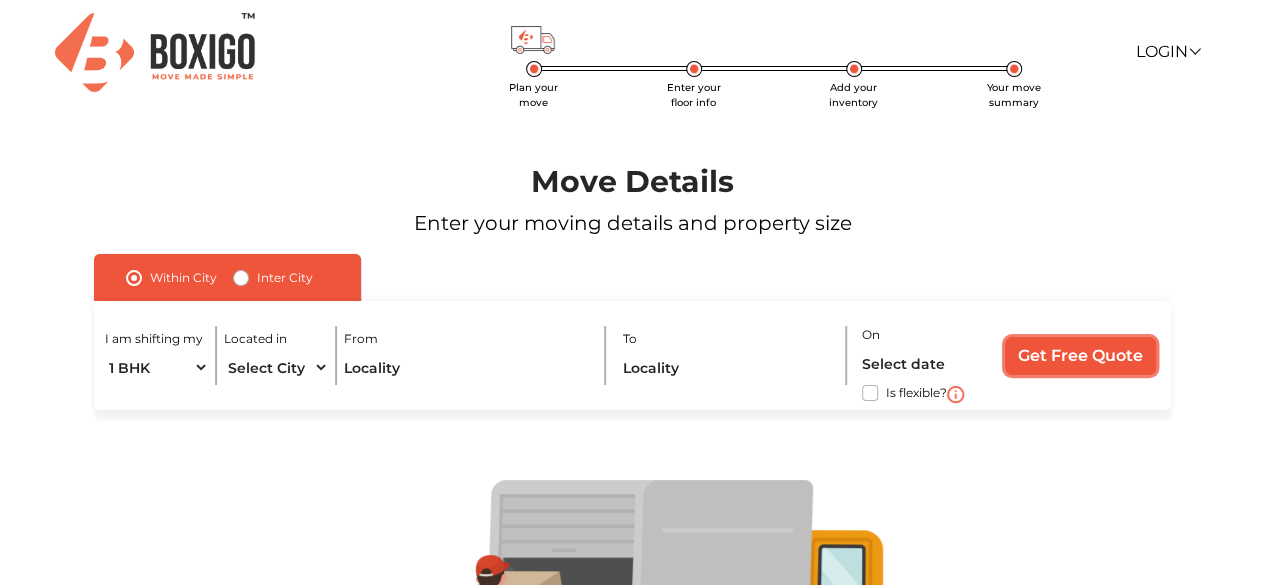 drag, startPoint x: 1025, startPoint y: 367, endPoint x: 956, endPoint y: 391, distance: 73.05477 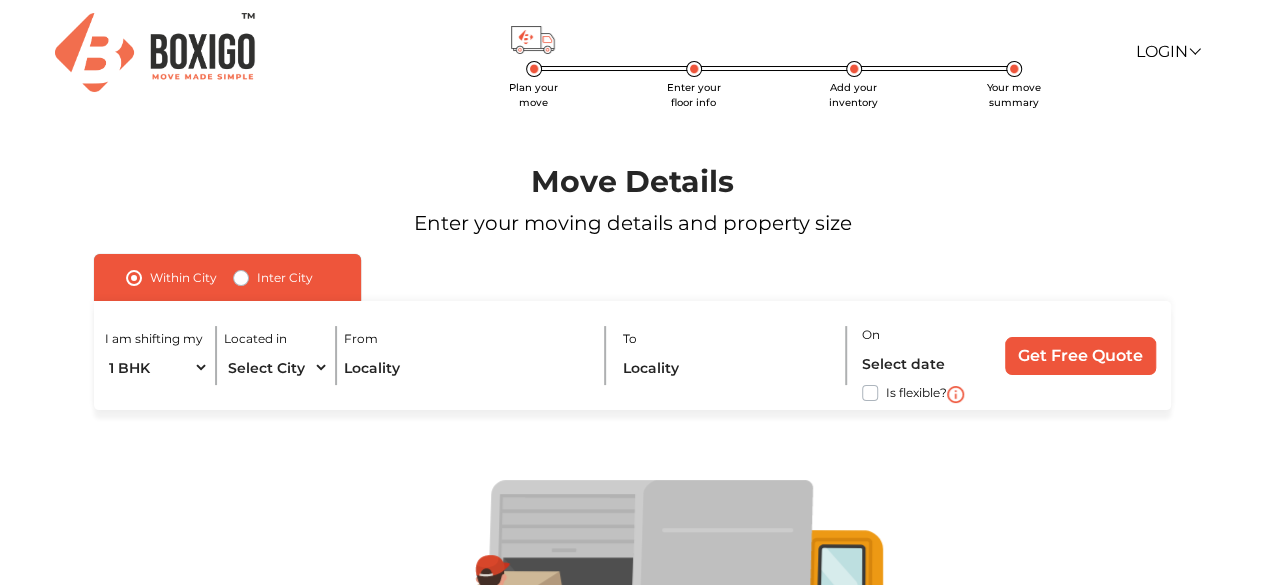 click on "Is flexible?" at bounding box center (916, 391) 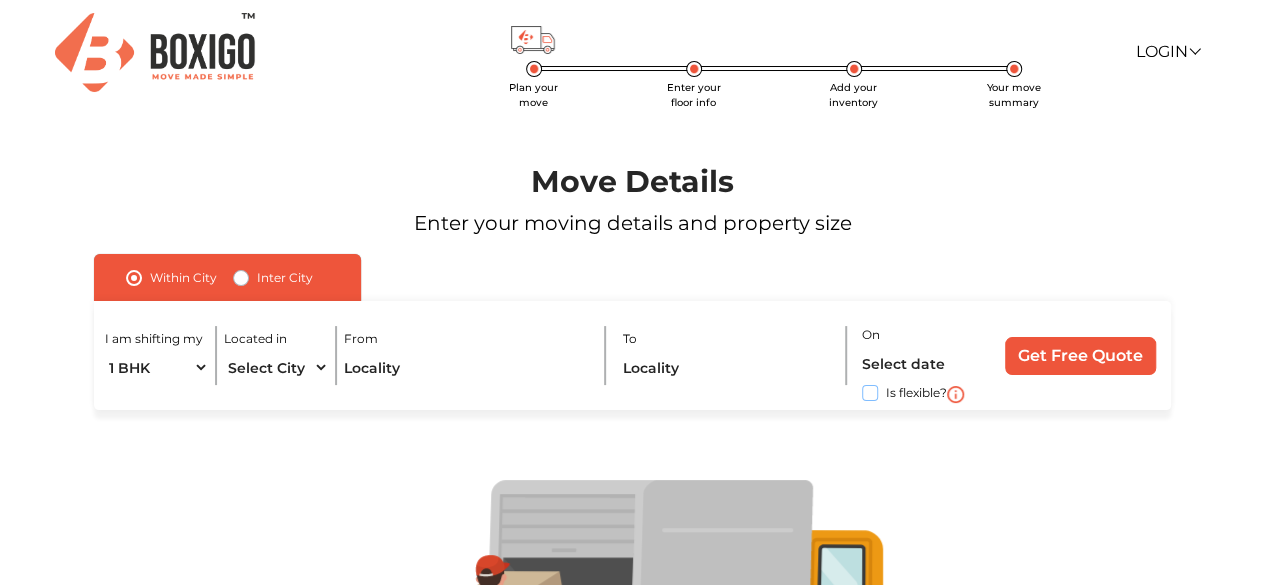 click on "Is flexible?" at bounding box center [102, 391] 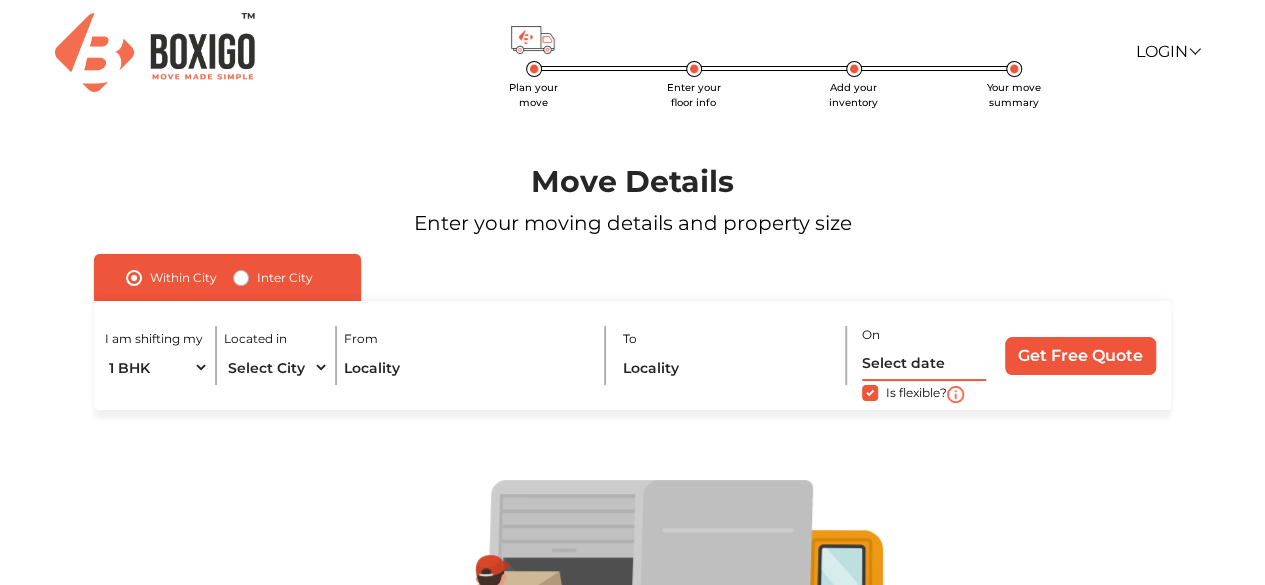 click at bounding box center (924, 363) 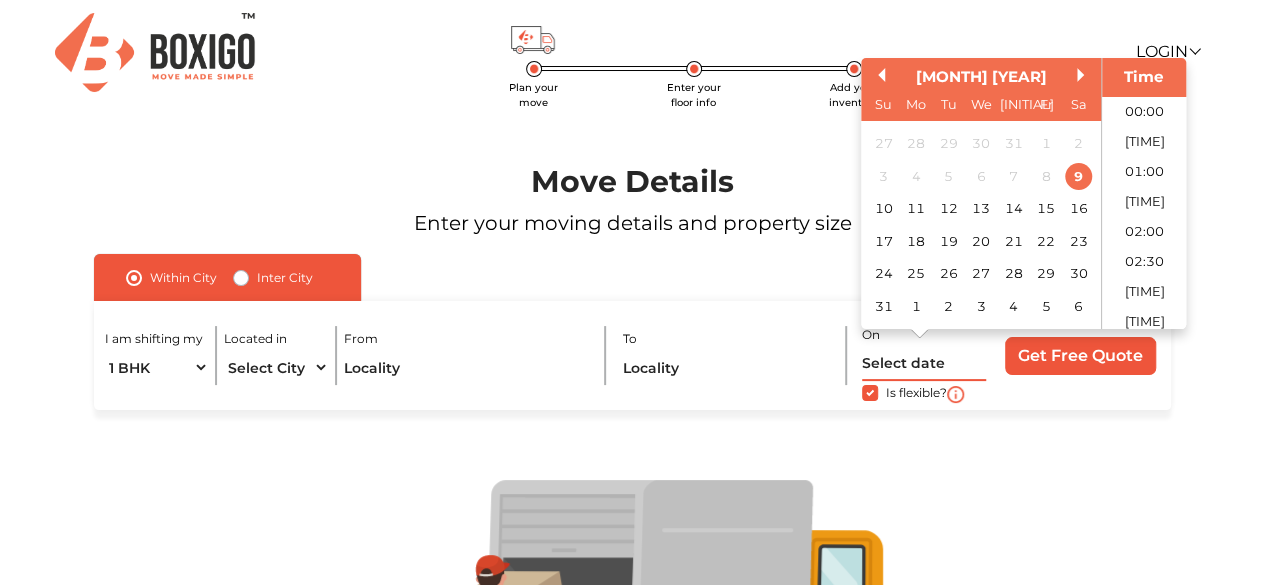 scroll, scrollTop: 649, scrollLeft: 0, axis: vertical 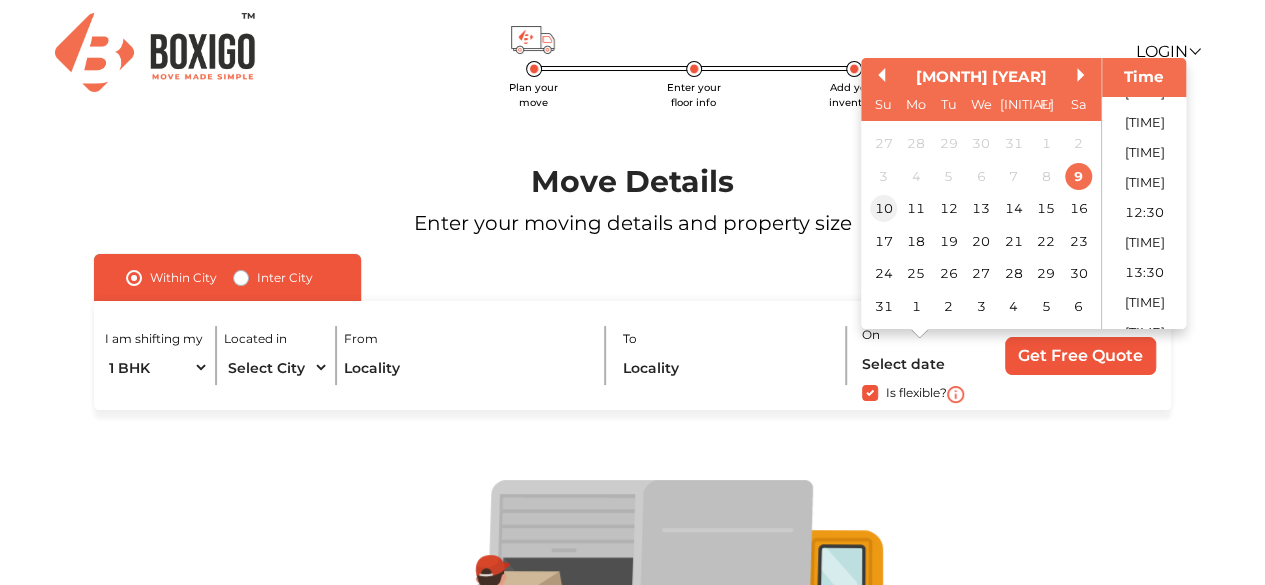 click on "10" at bounding box center [883, 209] 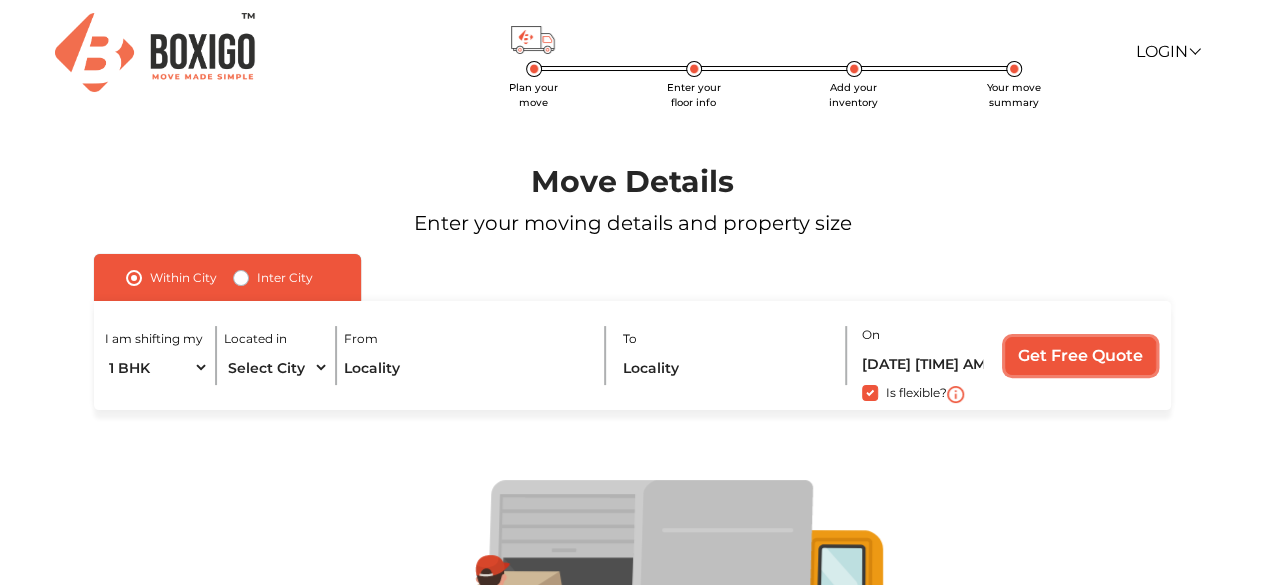 click on "Get Free Quote" at bounding box center (1080, 356) 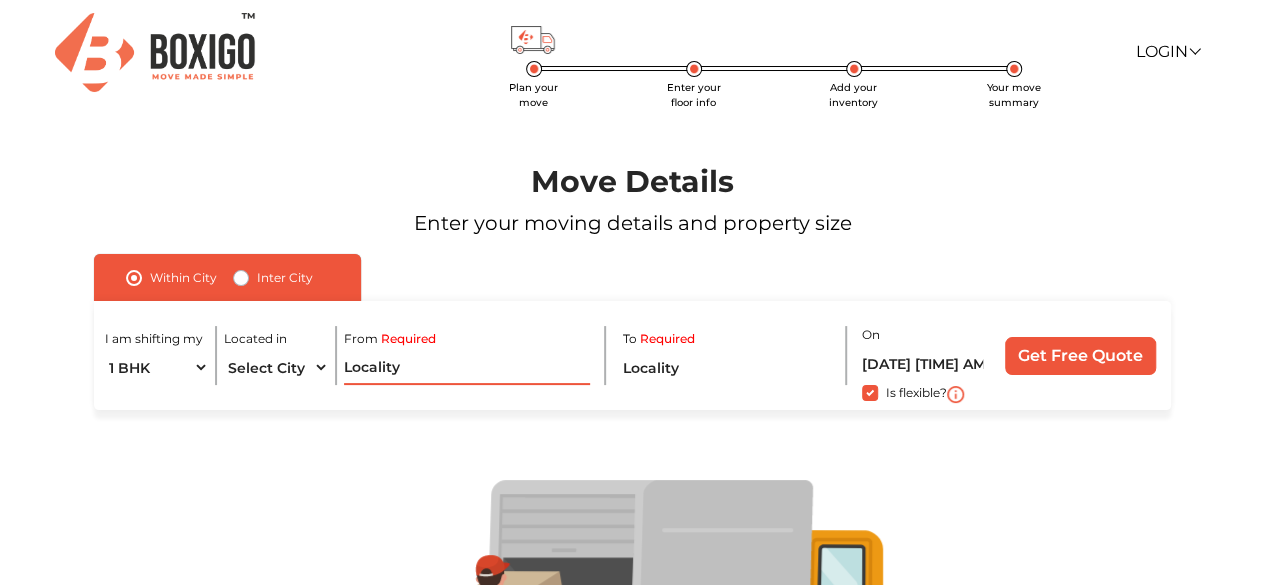 click at bounding box center [467, 367] 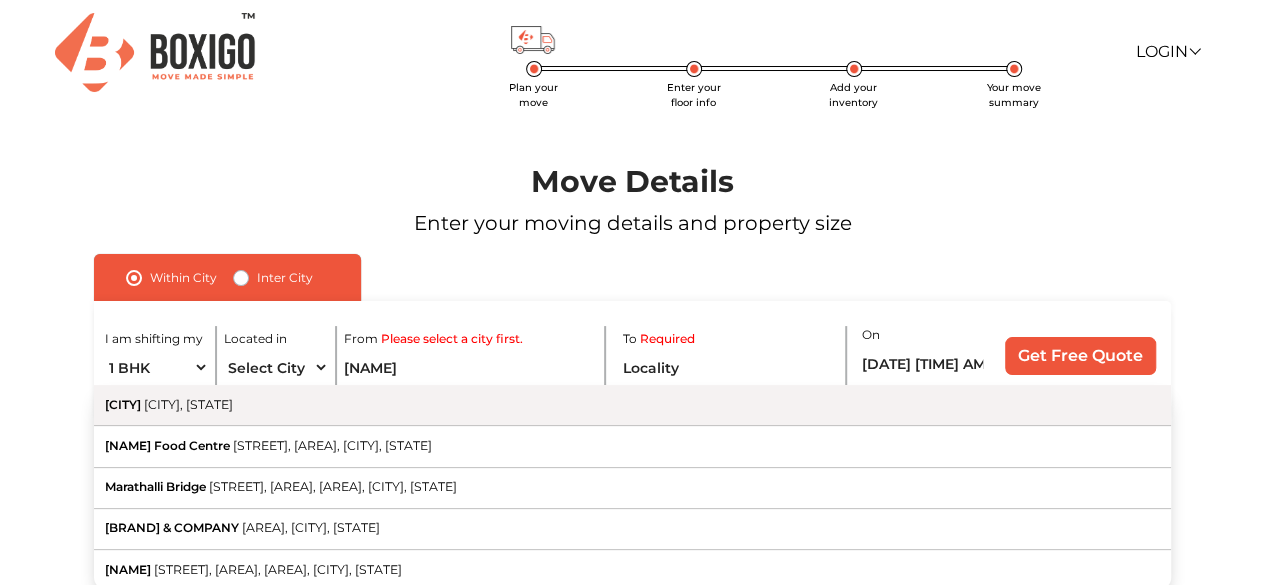 click on "Marathahalli Bengaluru, Karnataka" at bounding box center (632, 405) 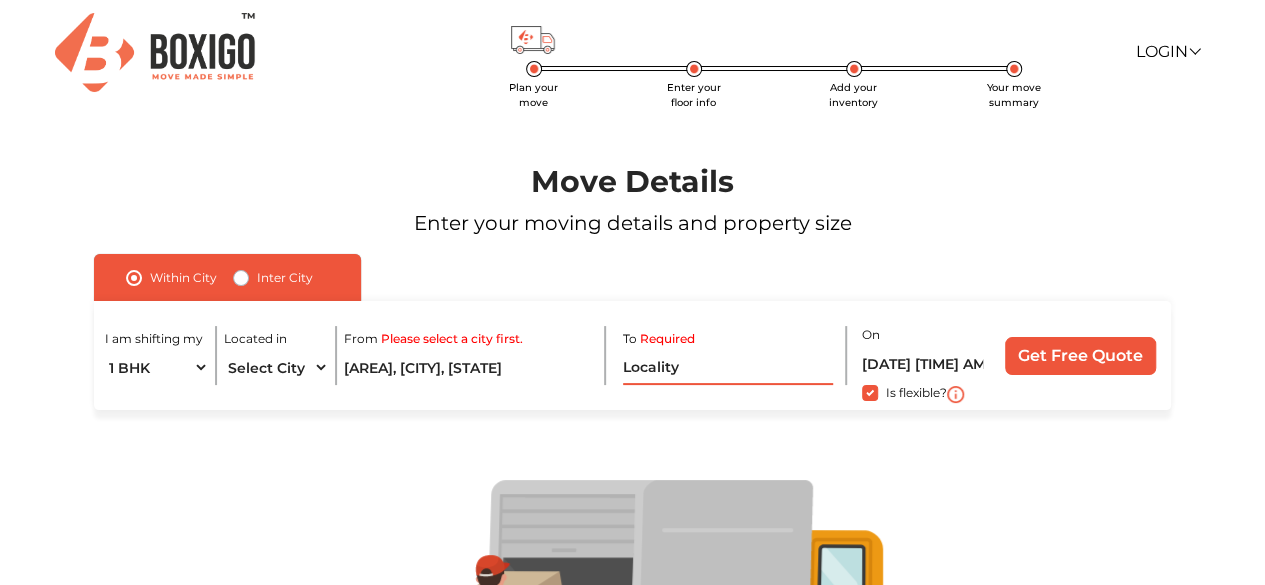 click at bounding box center (728, 367) 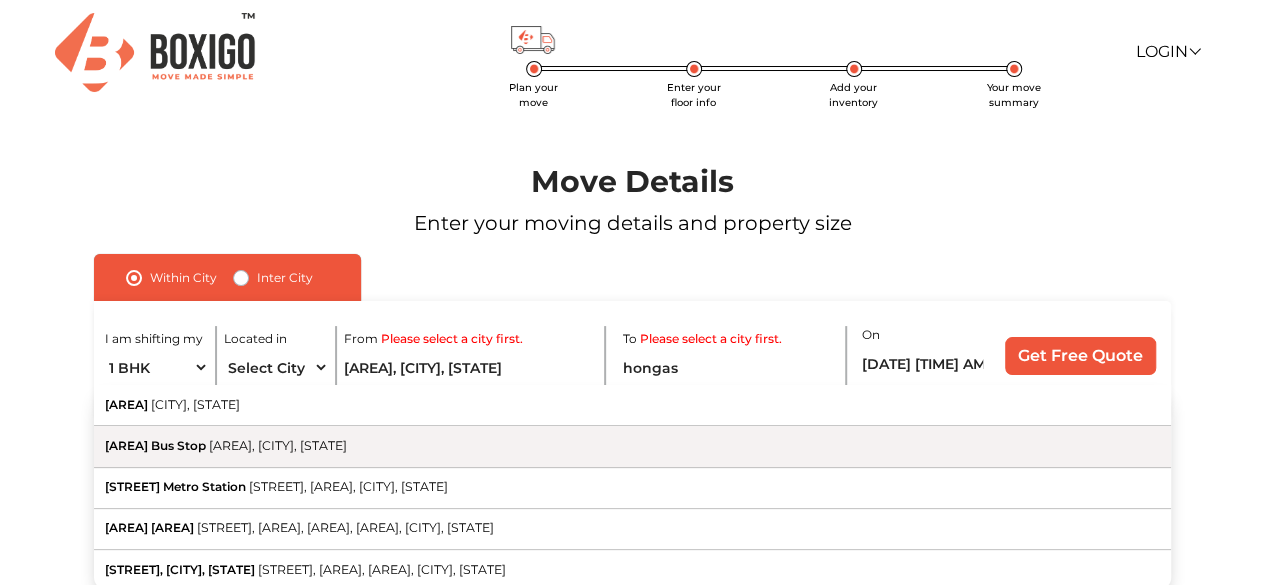click on "[AREA], [CITY], [STATE]" at bounding box center [278, 445] 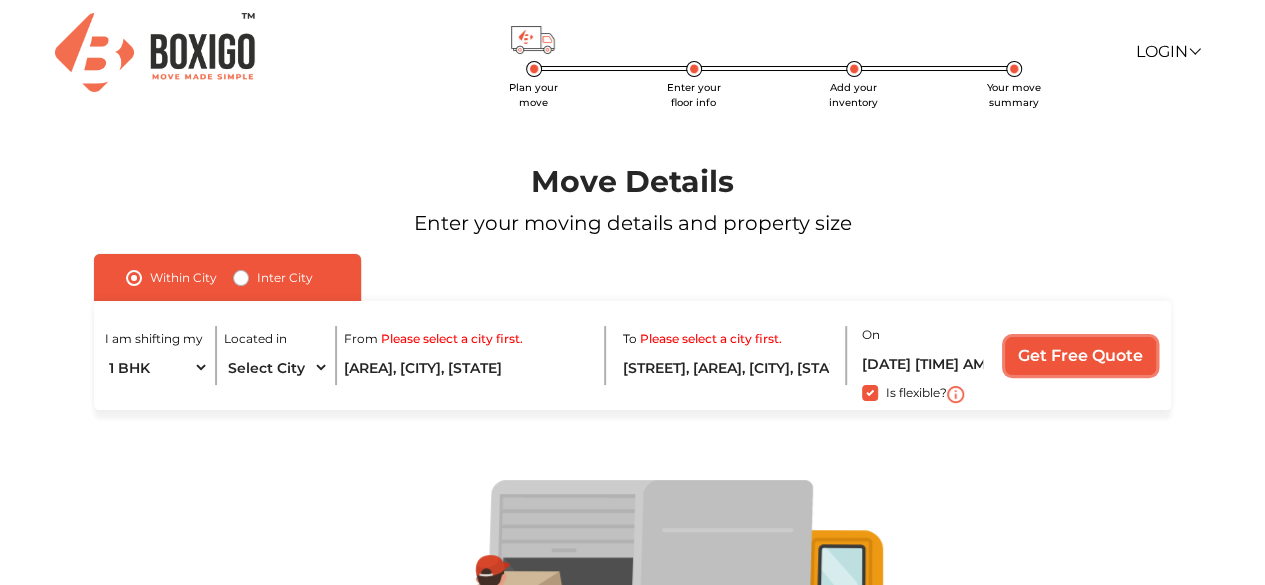 click on "Get Free Quote" at bounding box center (1080, 356) 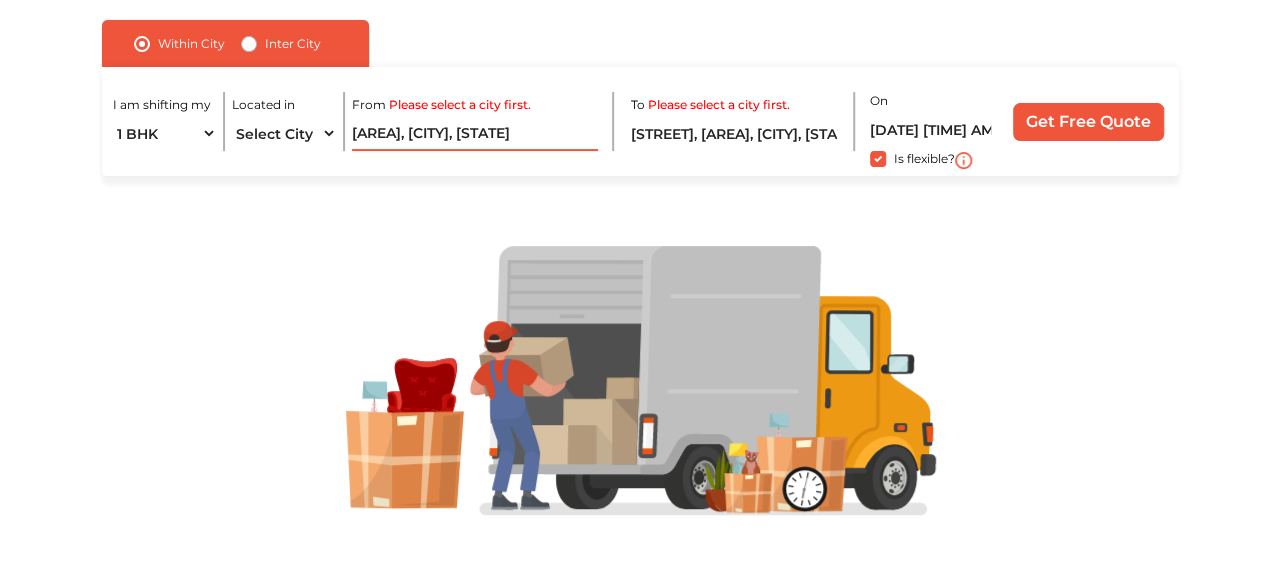 scroll, scrollTop: 134, scrollLeft: 0, axis: vertical 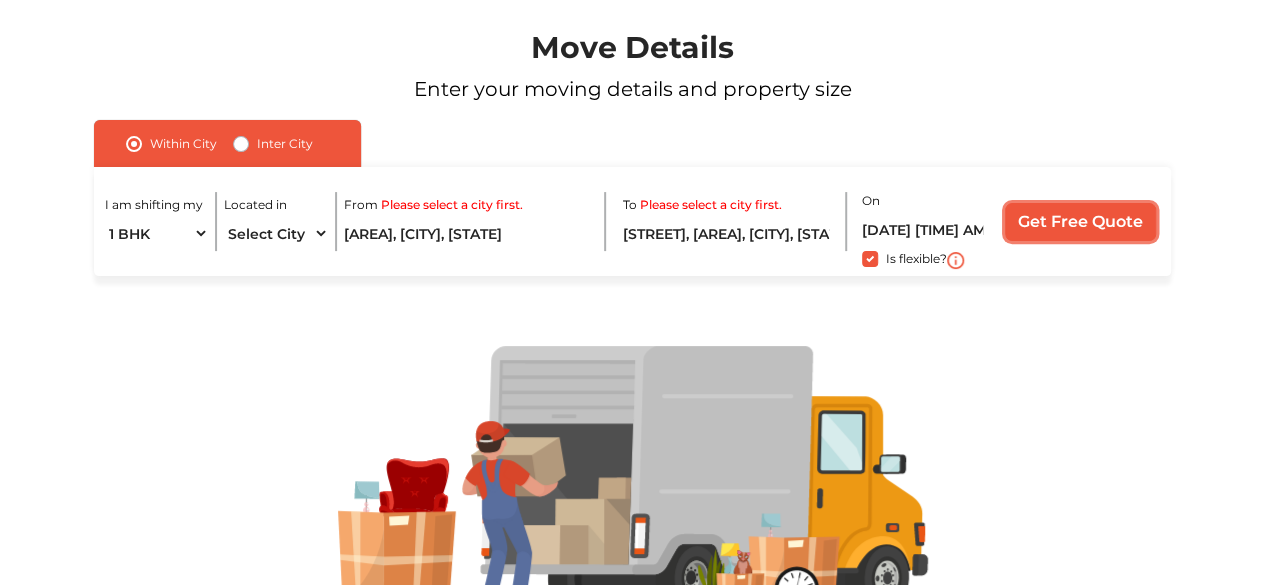 click on "Get Free Quote" at bounding box center [1080, 222] 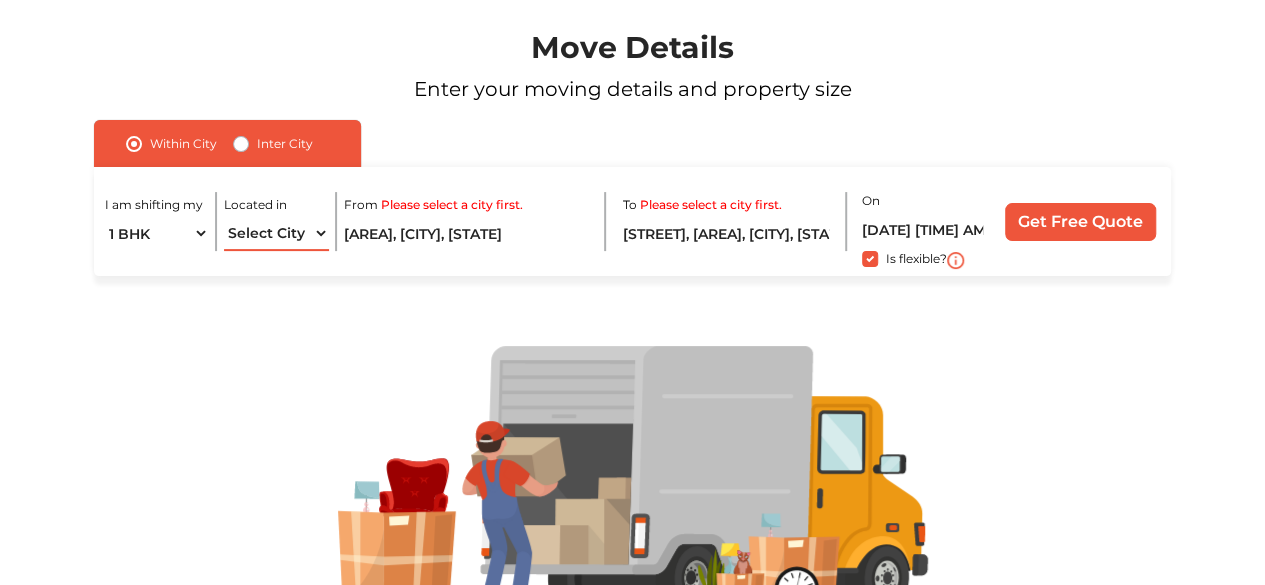 click on "Select City Bangalore Bengaluru Bhopal Bhubaneswar Chennai Coimbatore Cuttack Delhi Gulbarga Gurugram Guwahati Hyderabad Indore Jaipur Kalyan & Dombivali Kochi Kolkata Lucknow Madurai Mangalore Mumbai Mysore Navi Mumbai Noida Patna Pune Raipur Secunderabad Siliguri Srirangam Thane Thiruvananthapuram Vijayawada Visakhapatnam Warangal" at bounding box center [276, 233] 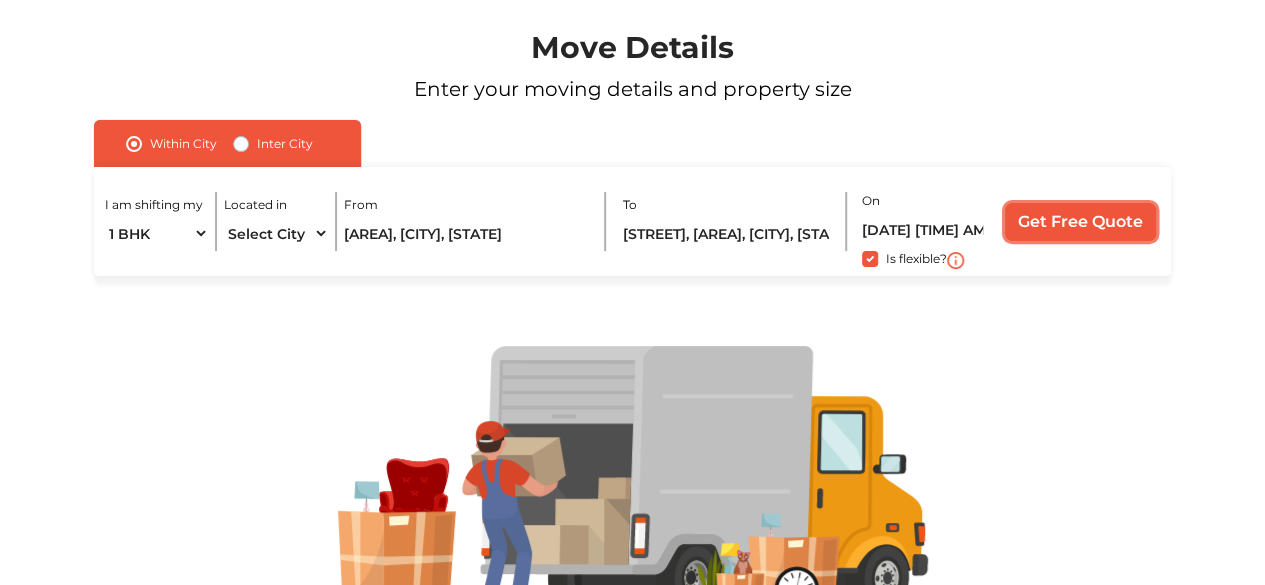 click on "Get Free Quote" at bounding box center (1080, 222) 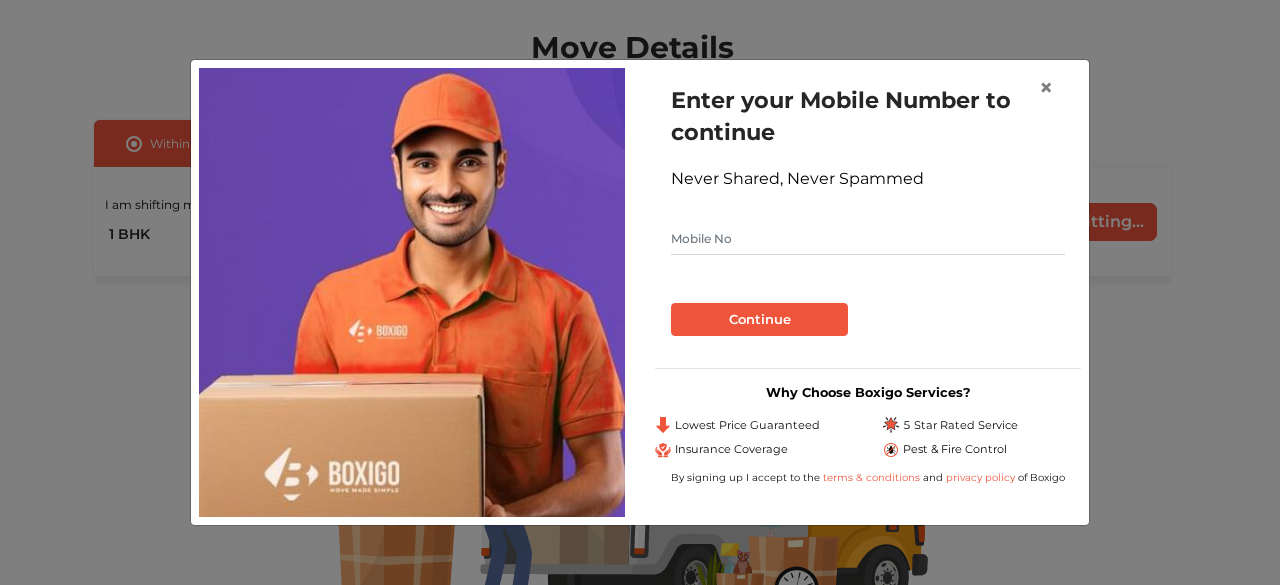 click at bounding box center (868, 239) 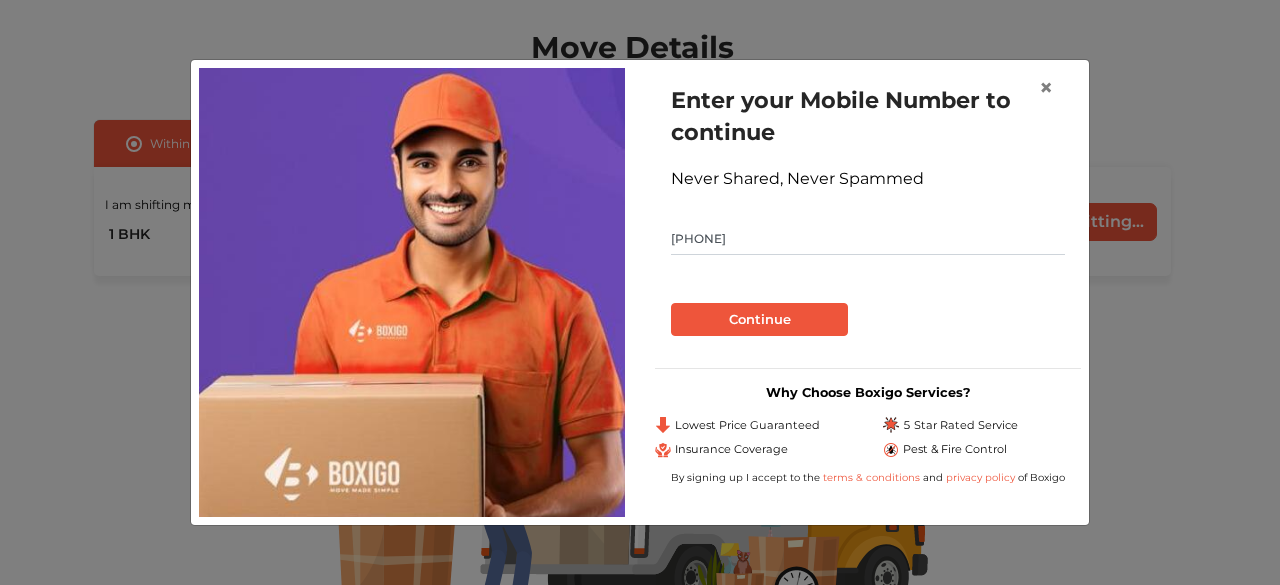 type on "9886616468" 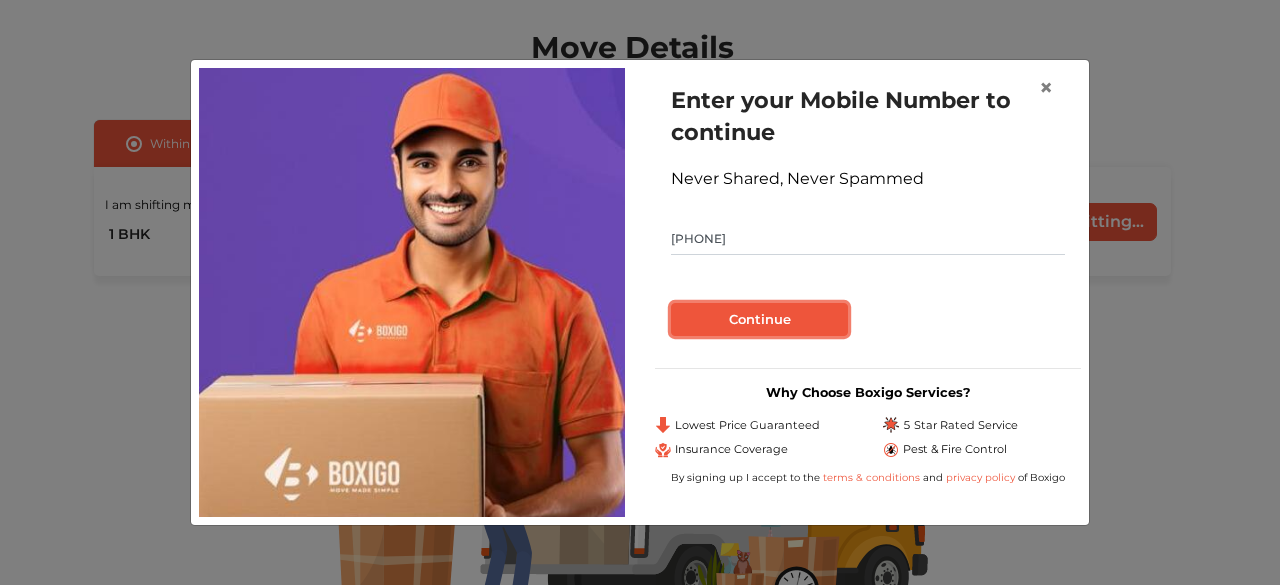 click on "Continue" at bounding box center (759, 320) 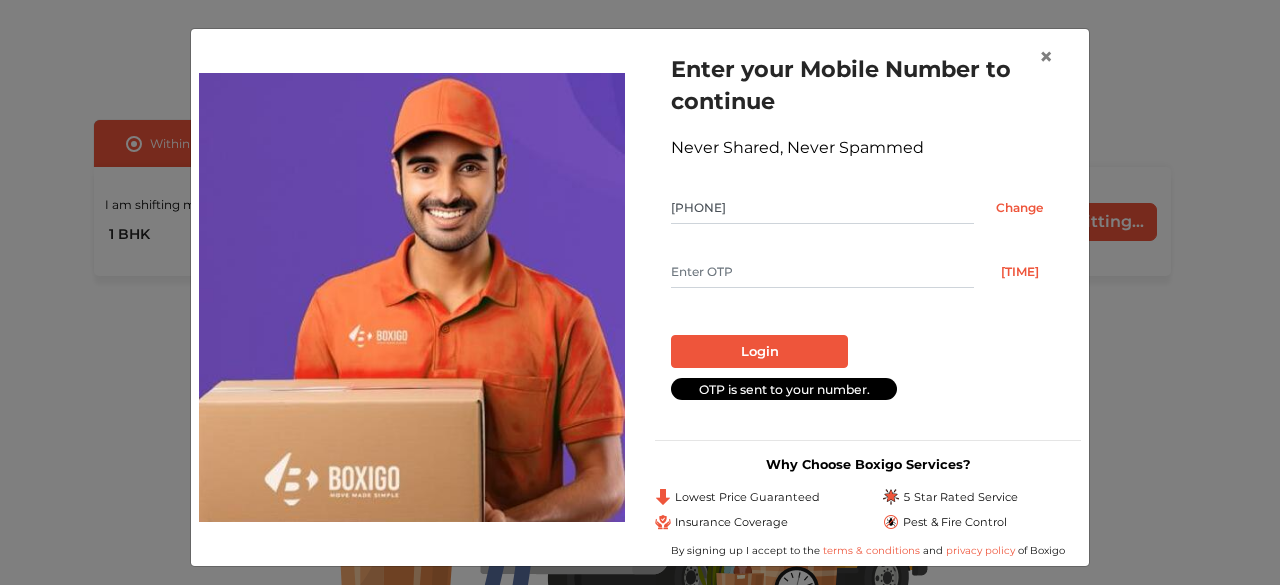 click at bounding box center [822, 272] 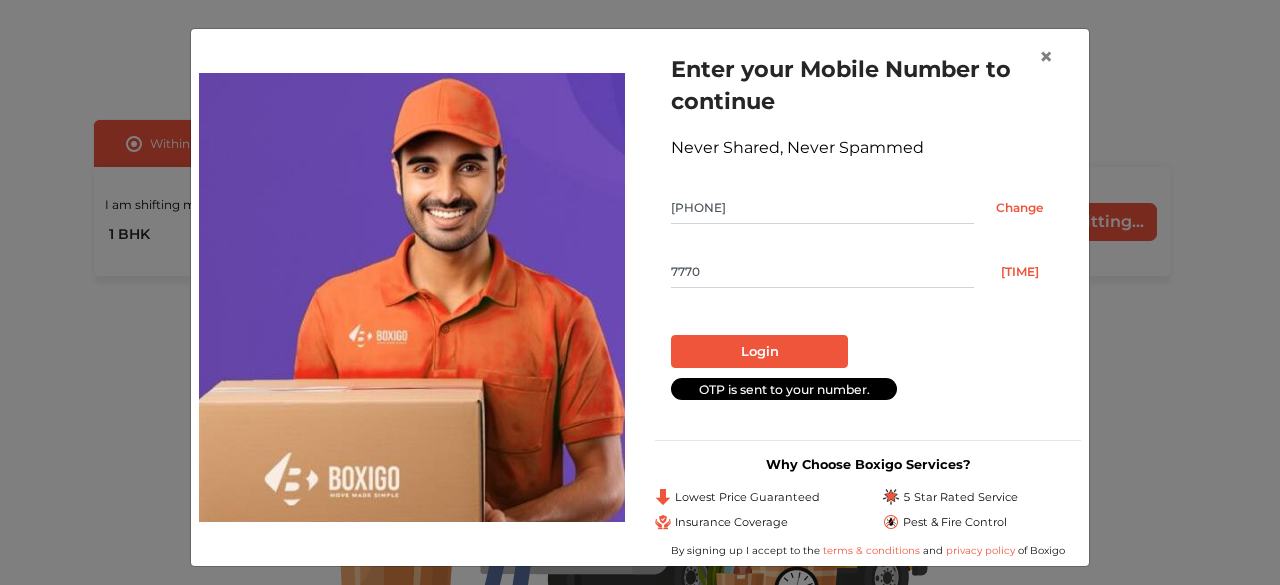 type on "7870" 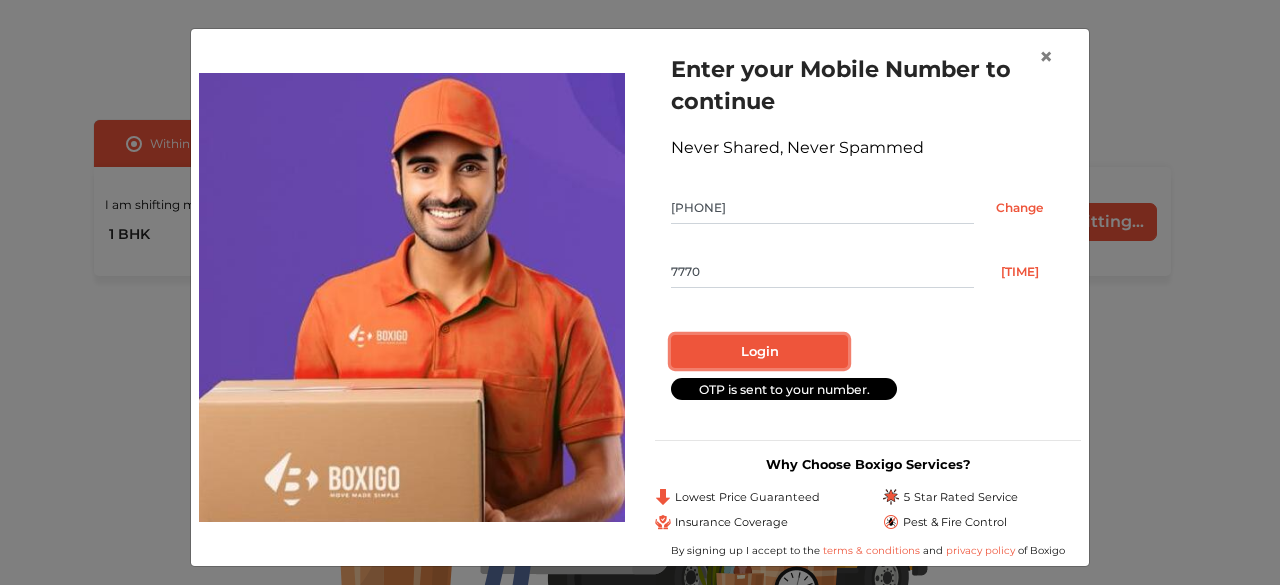 click on "Login" at bounding box center (759, 352) 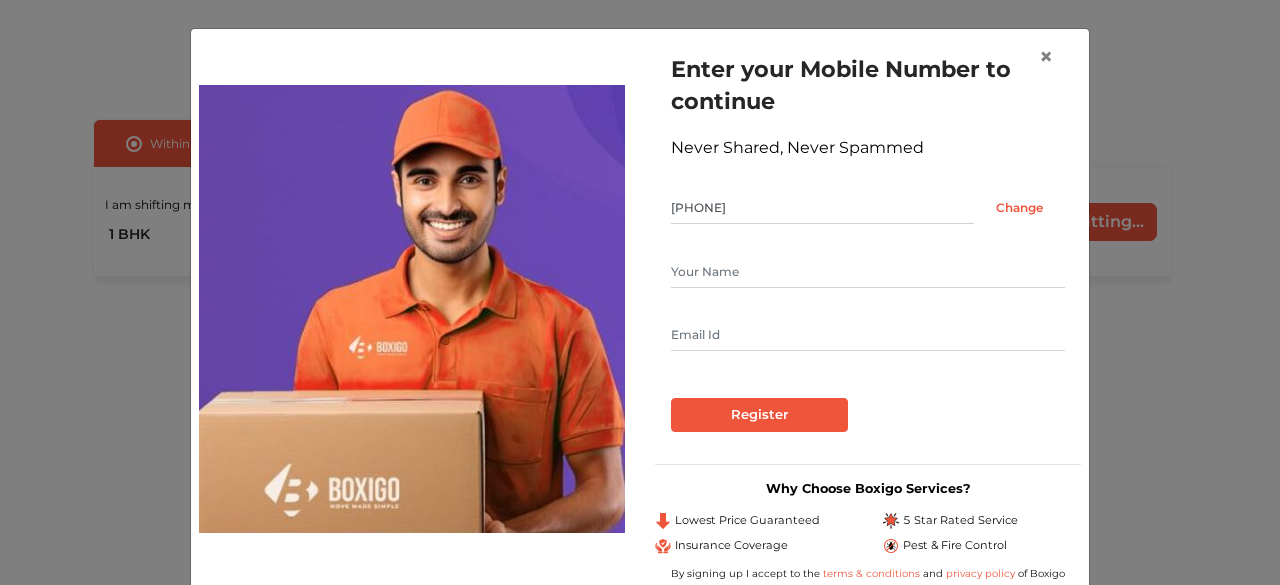 click at bounding box center [868, 272] 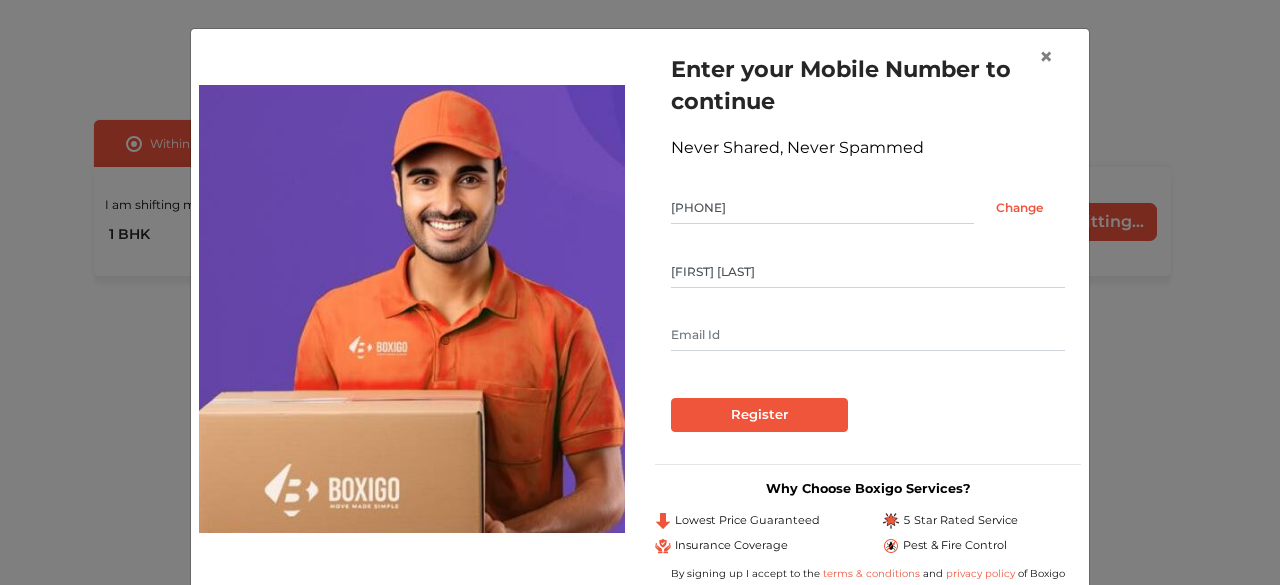 type on "marriboina@gmail.com" 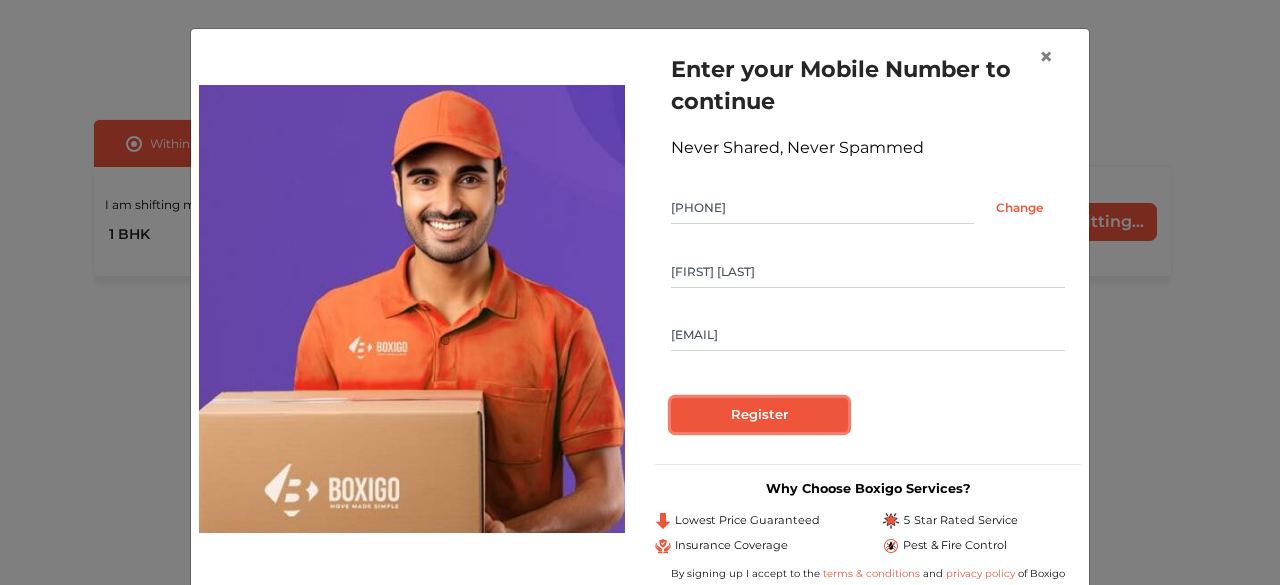 click on "Register" at bounding box center [759, 415] 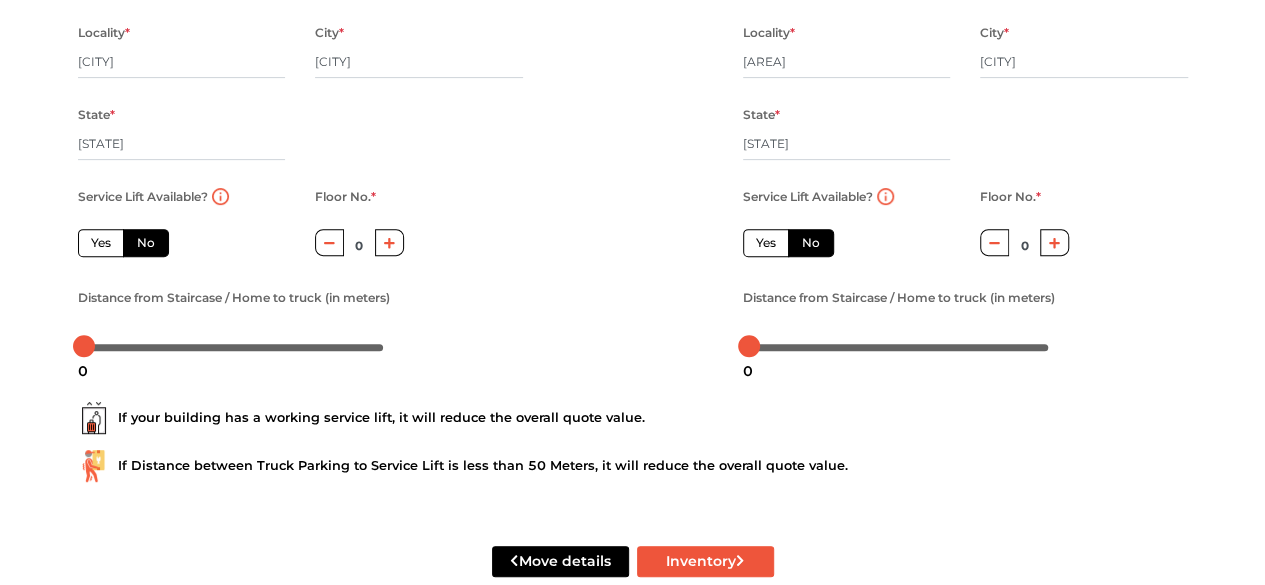 scroll, scrollTop: 360, scrollLeft: 0, axis: vertical 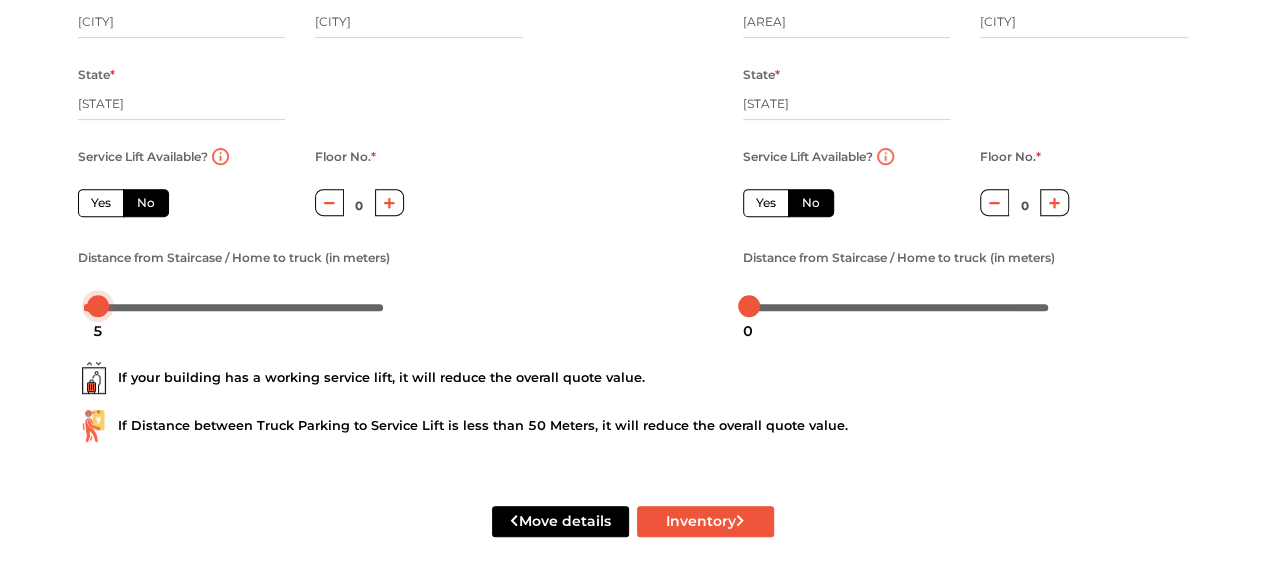 drag, startPoint x: 87, startPoint y: 300, endPoint x: 99, endPoint y: 300, distance: 12 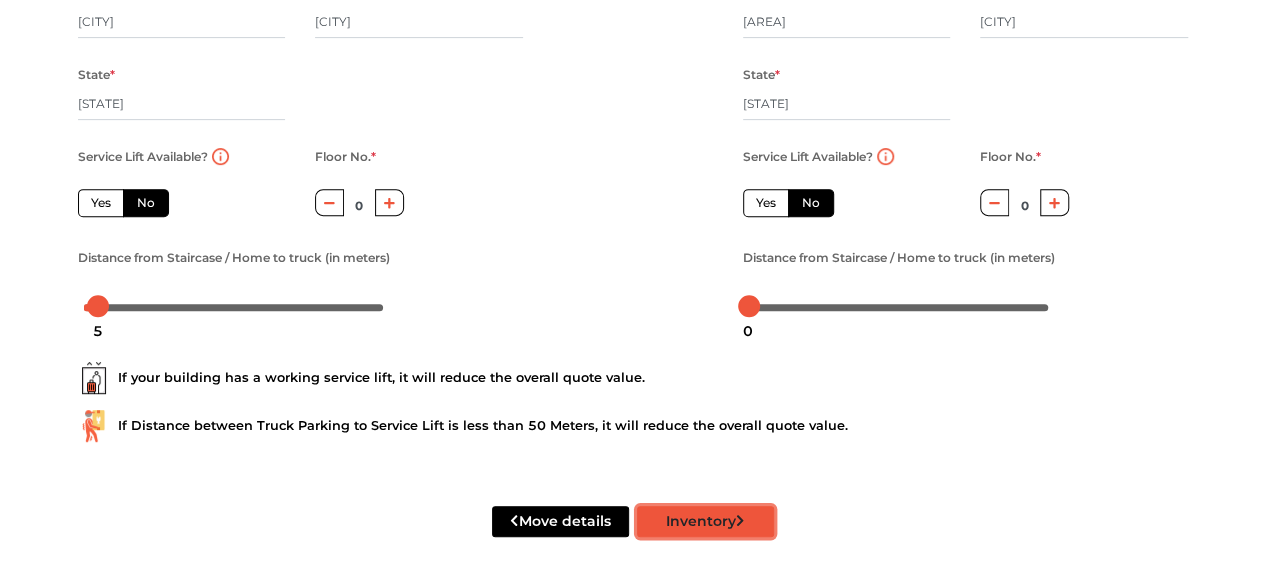 click on "Inventory" at bounding box center (705, 521) 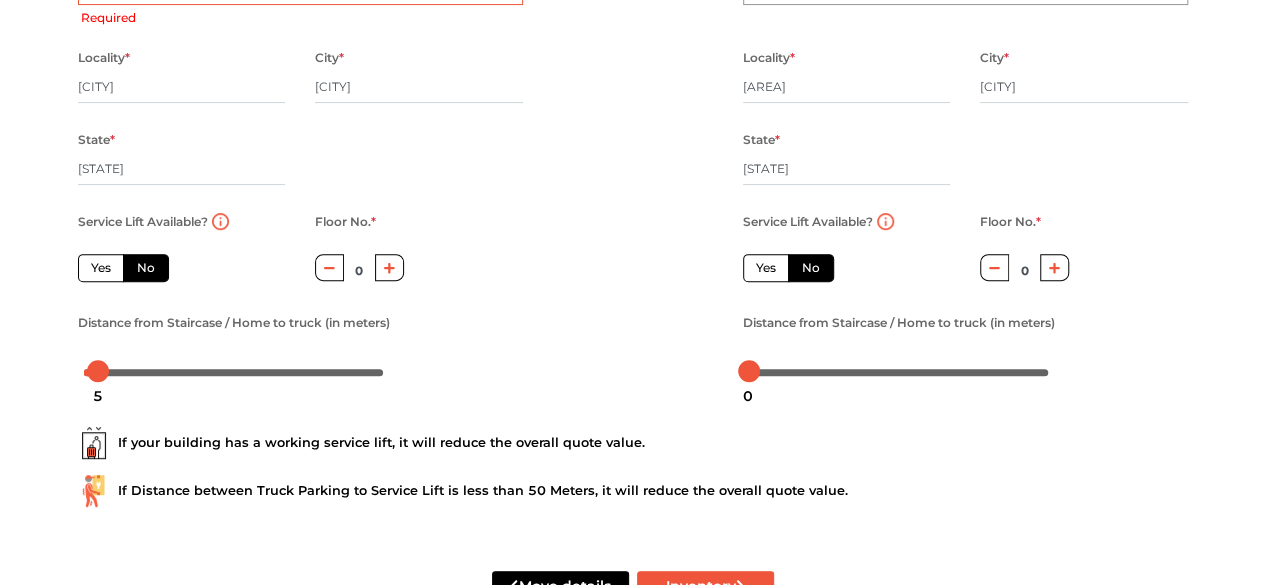 scroll, scrollTop: 360, scrollLeft: 0, axis: vertical 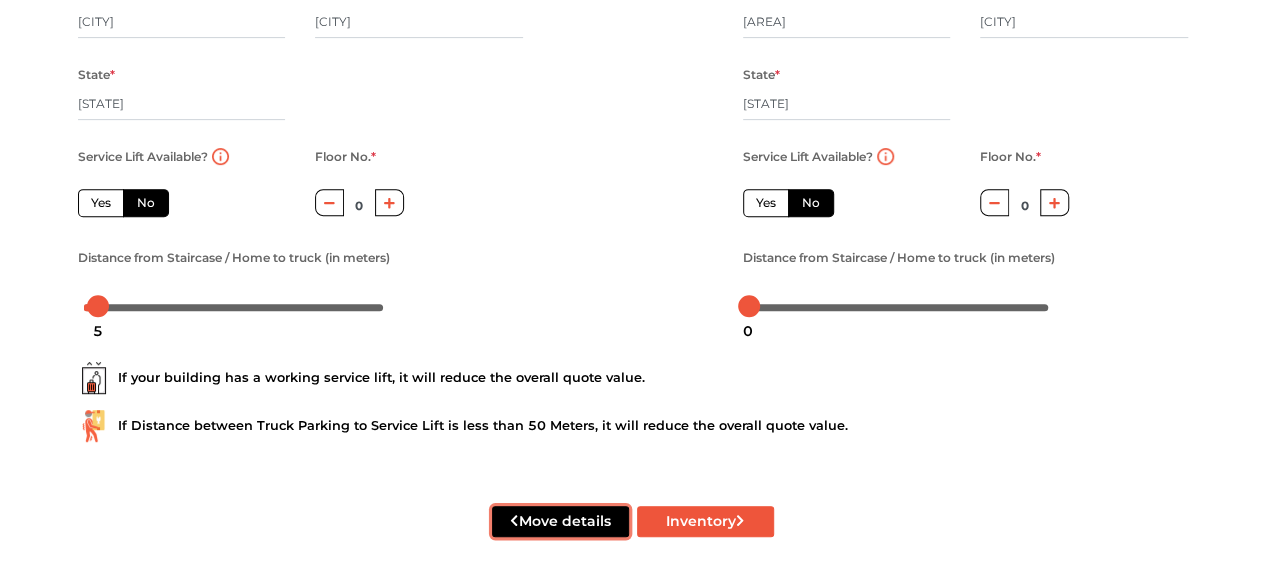 click on "Move details" at bounding box center [560, 521] 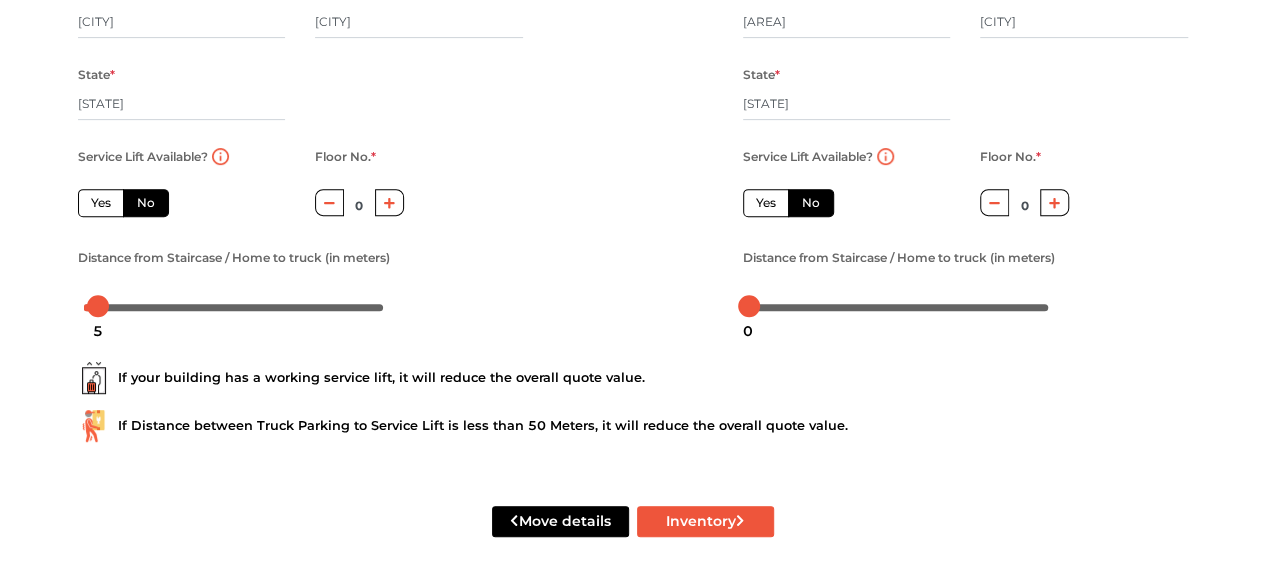 radio on "true" 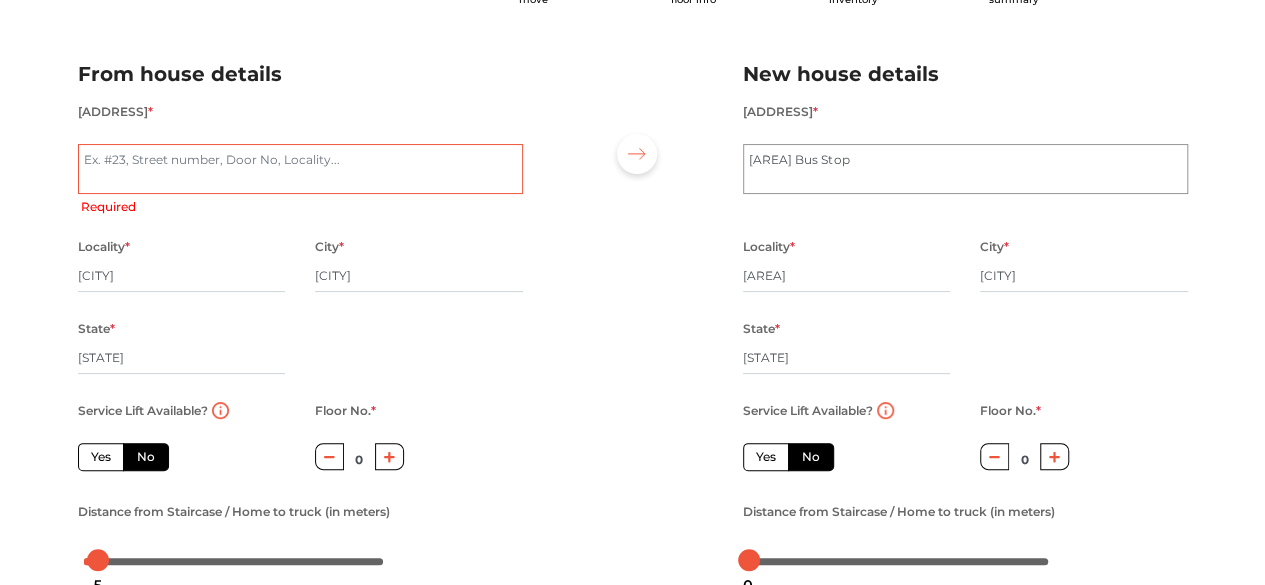 scroll, scrollTop: 100, scrollLeft: 0, axis: vertical 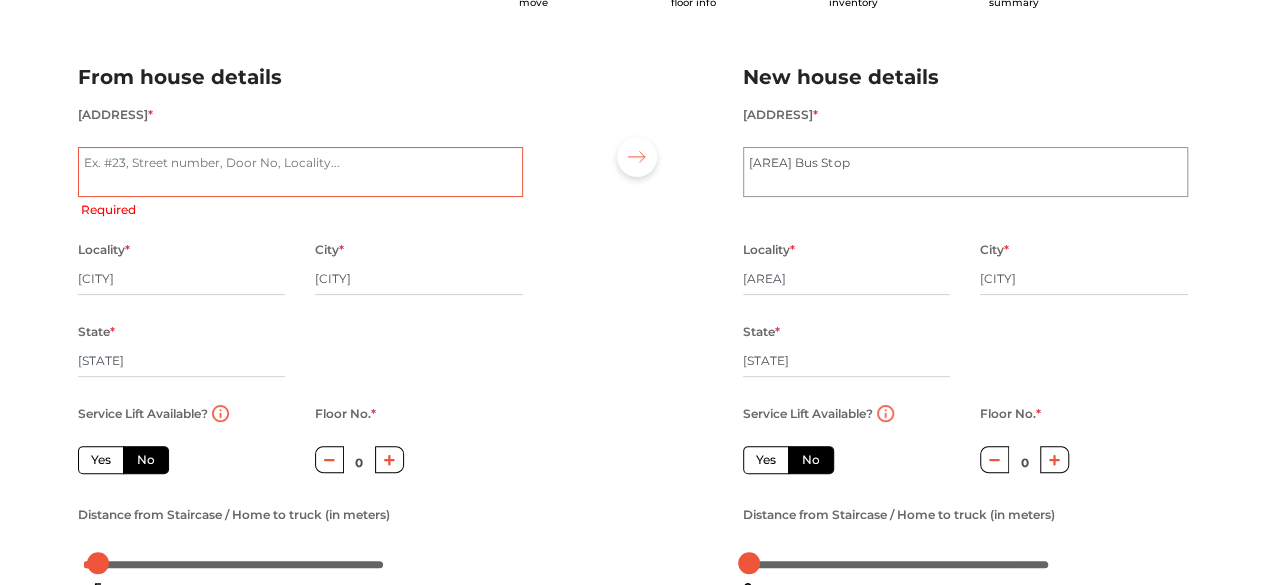 click on "House Address  *" at bounding box center (300, 172) 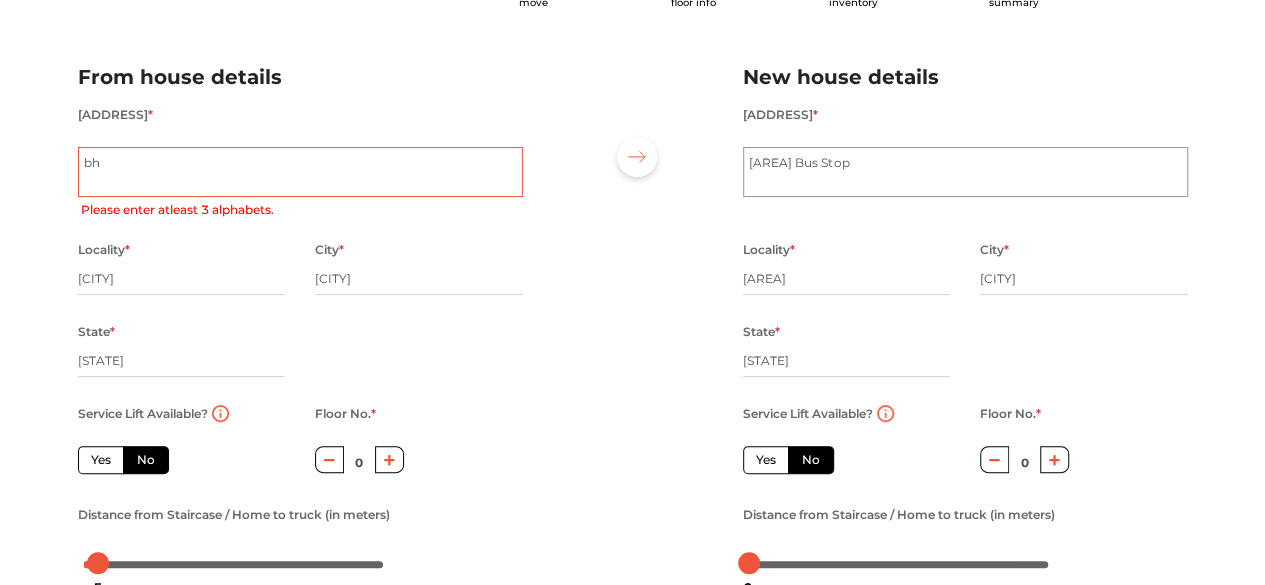 type on "bha" 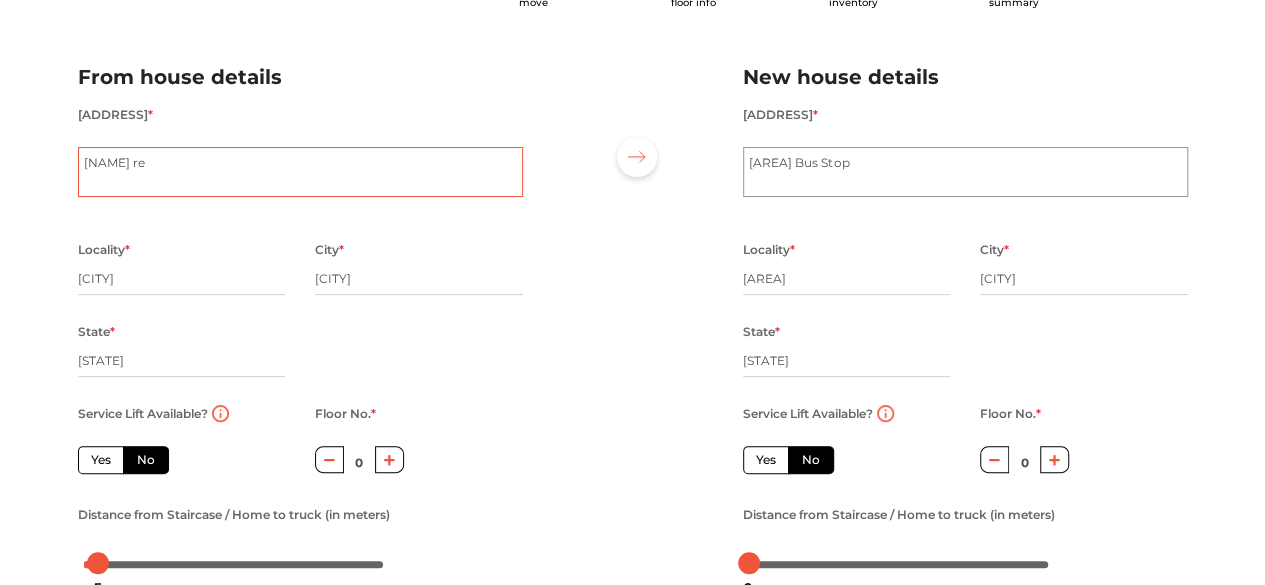 click on "bharath re" at bounding box center (300, 172) 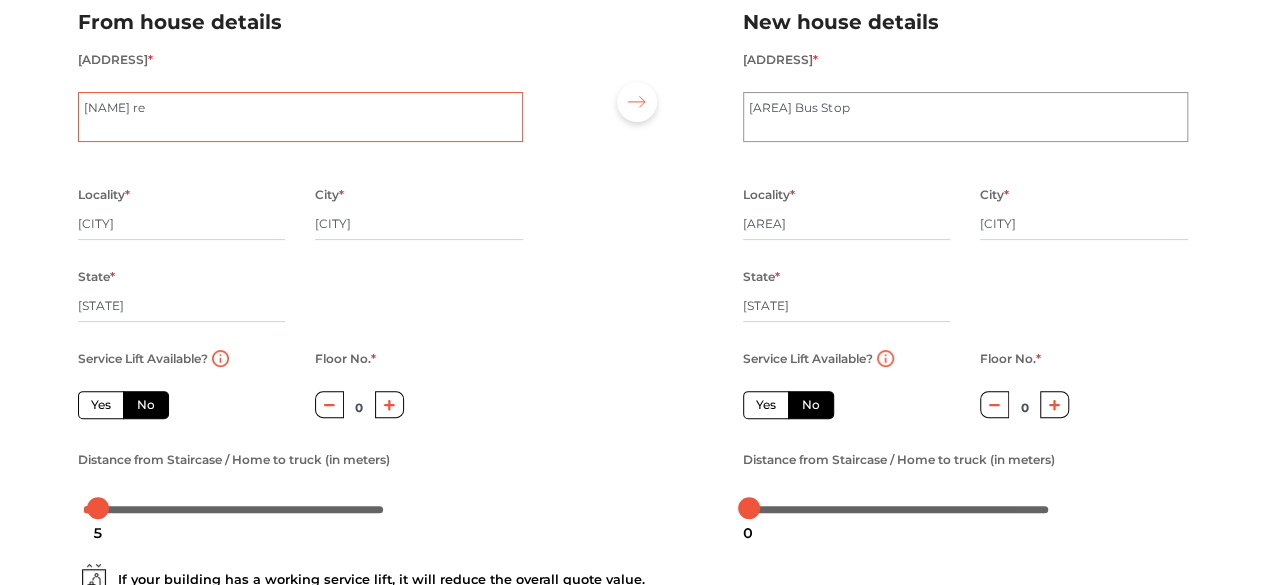 scroll, scrollTop: 100, scrollLeft: 0, axis: vertical 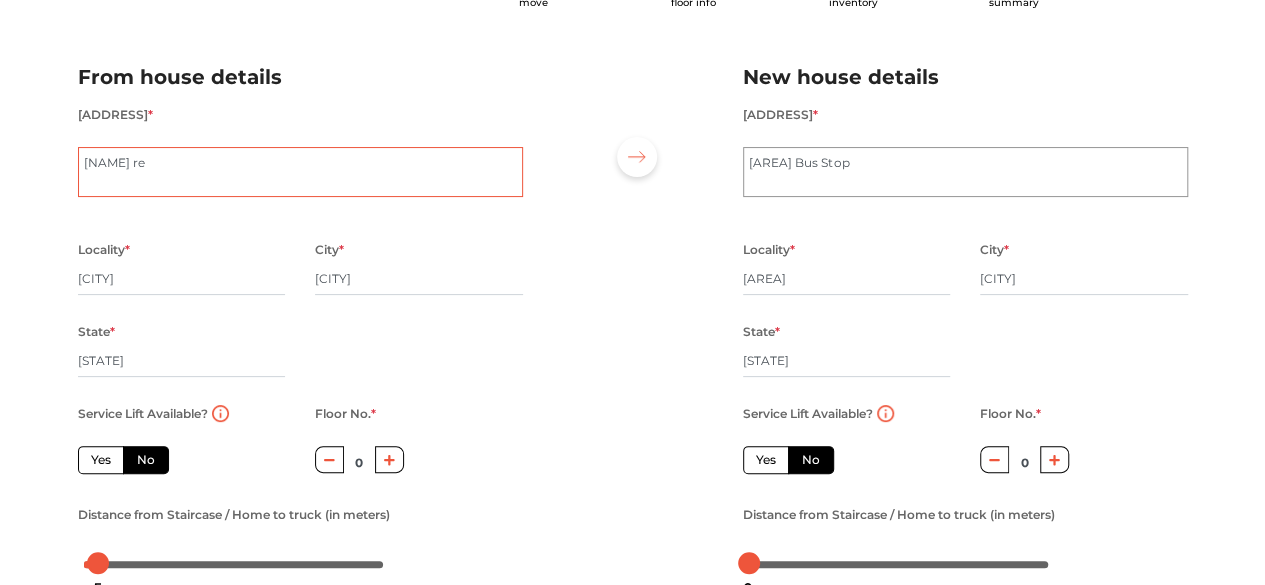 paste on "sidency marathahalli" 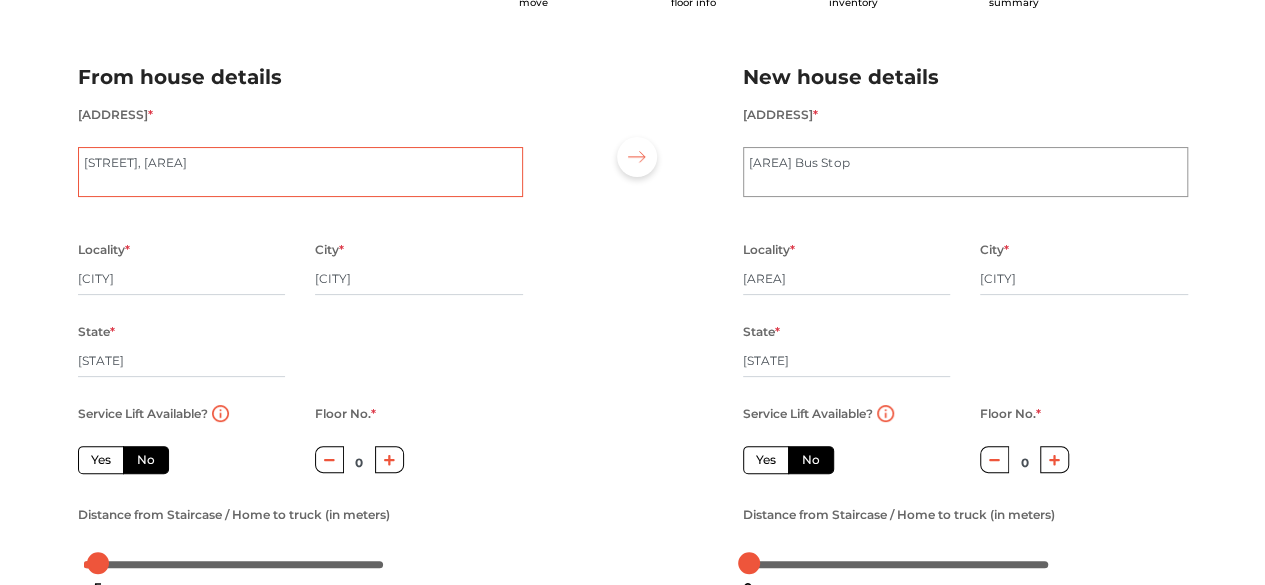 type on "bharath residency marathahalli" 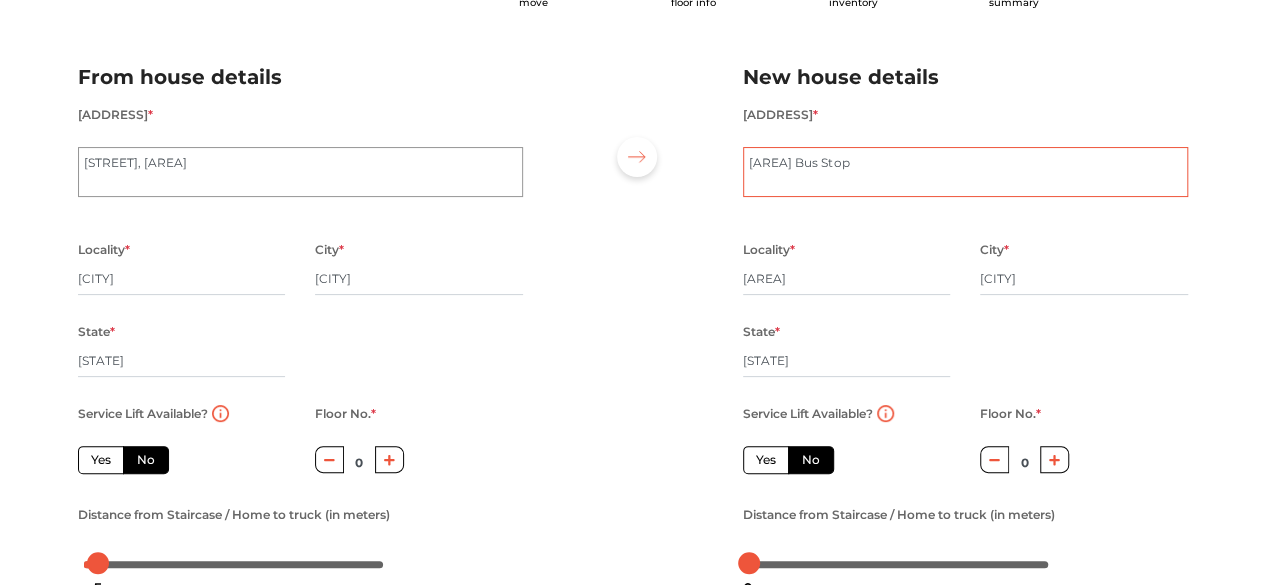click on "[AREA] Bus Stop" at bounding box center (965, 172) 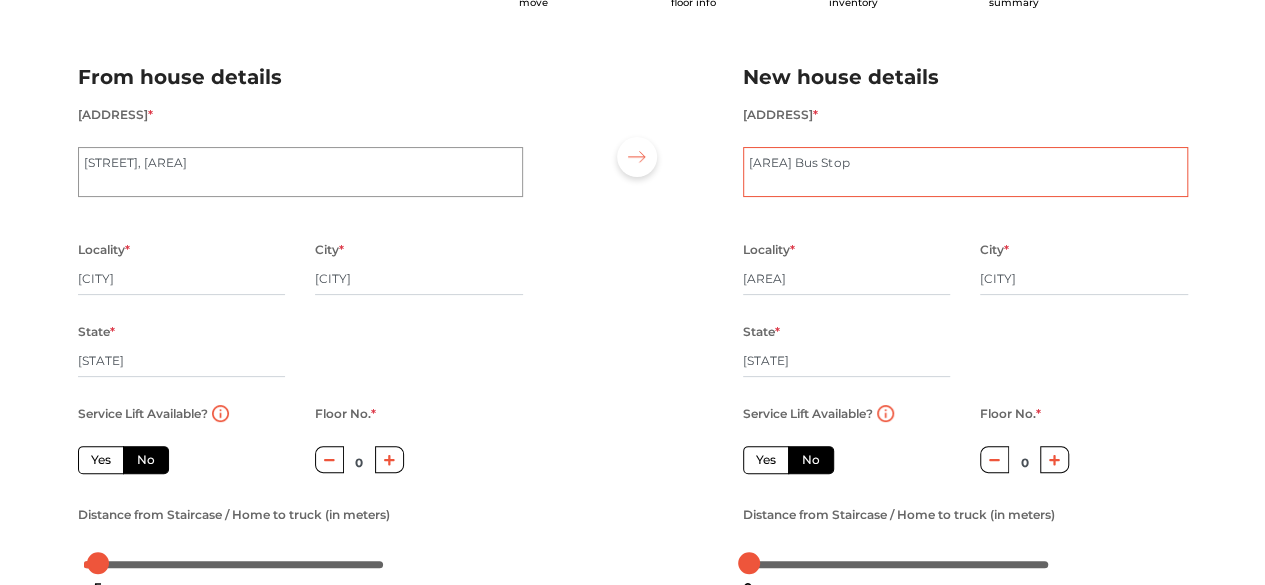 click on "[AREA] Bus Stop" at bounding box center [965, 172] 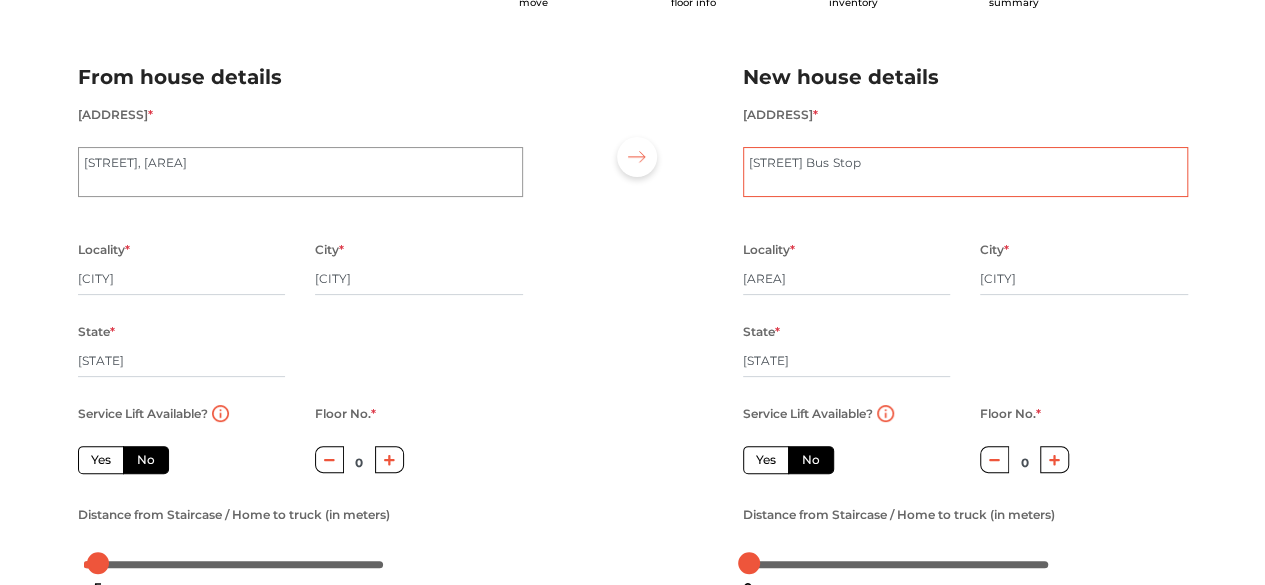 type on "Honga8th sandra Bus Stop" 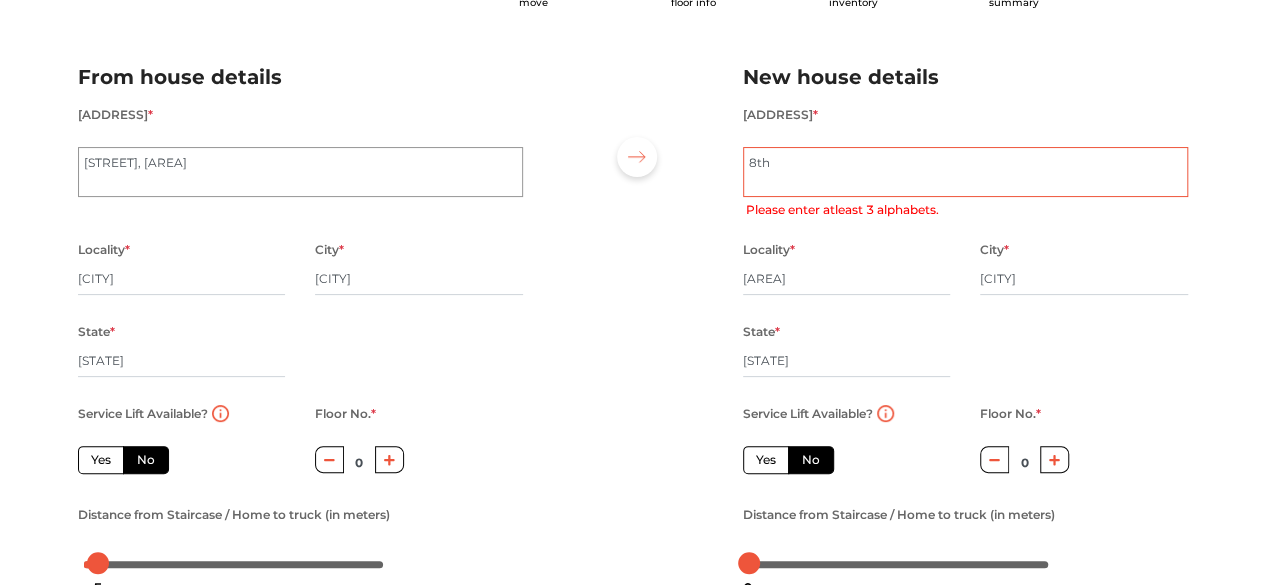type on "8th" 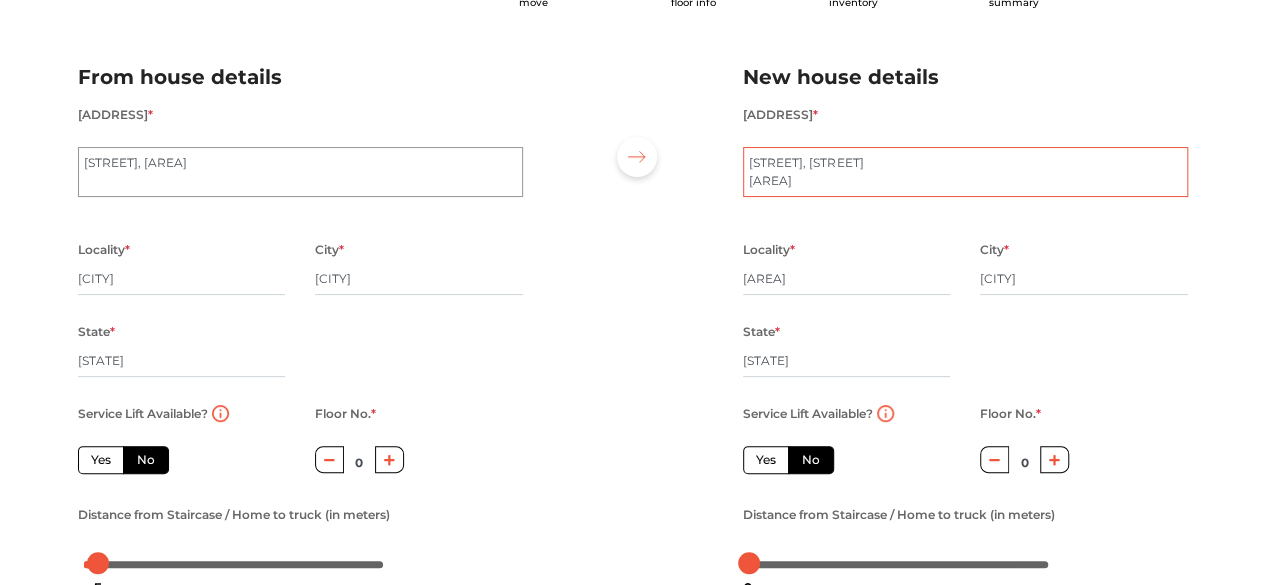 scroll, scrollTop: 10, scrollLeft: 0, axis: vertical 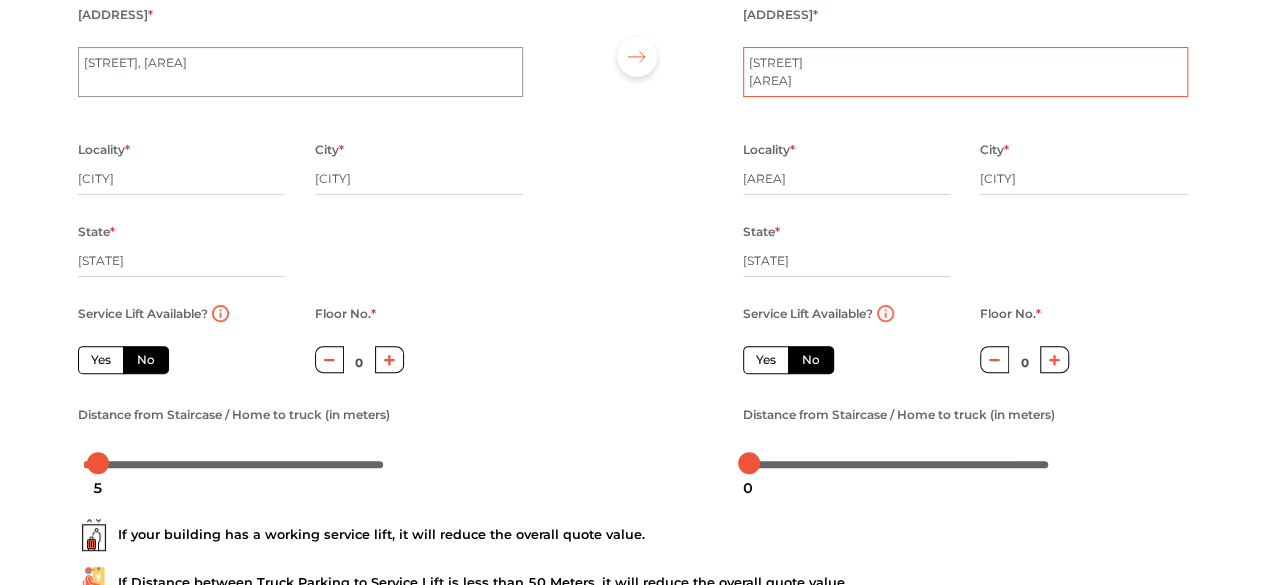 type on "8th main, 8th cross
Muneshwara Layout
Hongasandra" 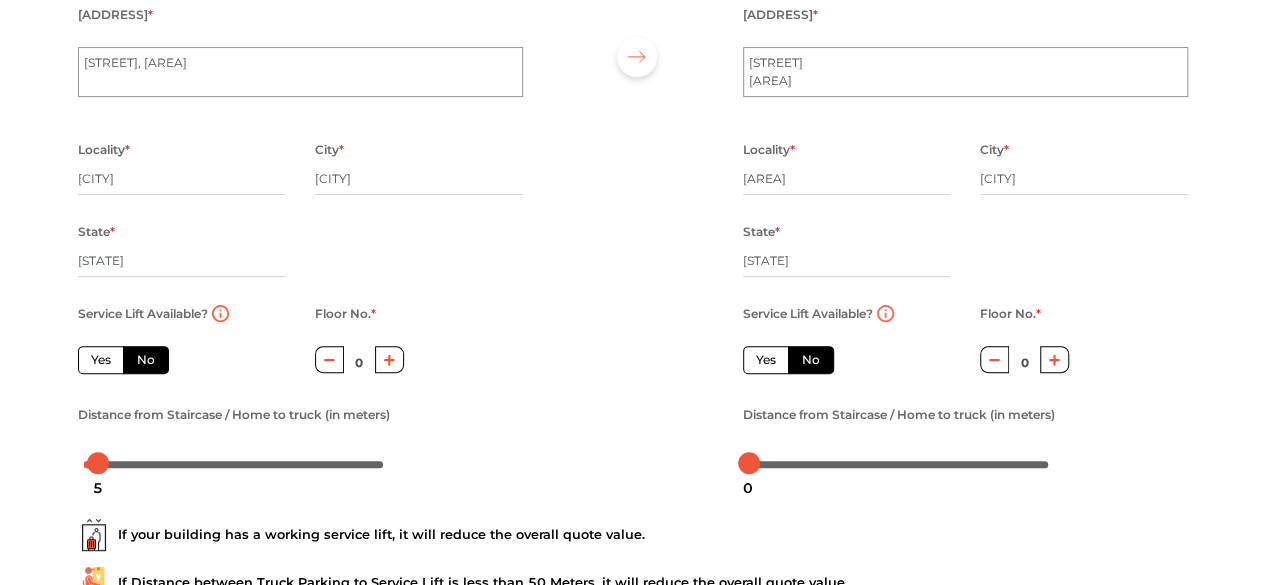 click on "No" at bounding box center [146, 360] 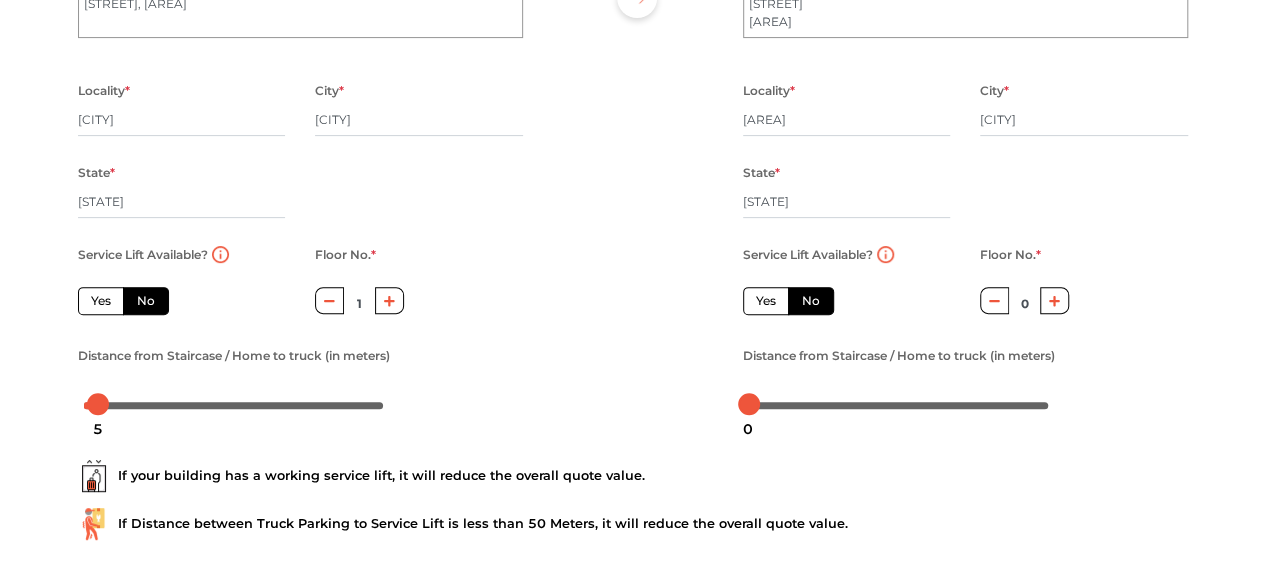 scroll, scrollTop: 300, scrollLeft: 0, axis: vertical 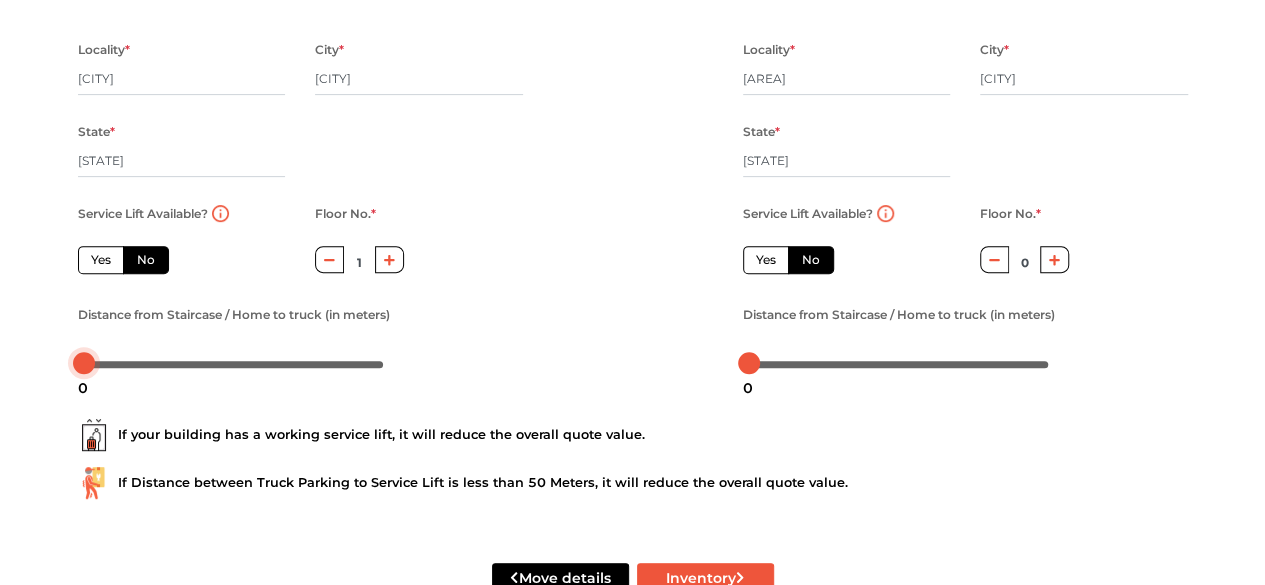drag, startPoint x: 95, startPoint y: 362, endPoint x: 74, endPoint y: 367, distance: 21.587032 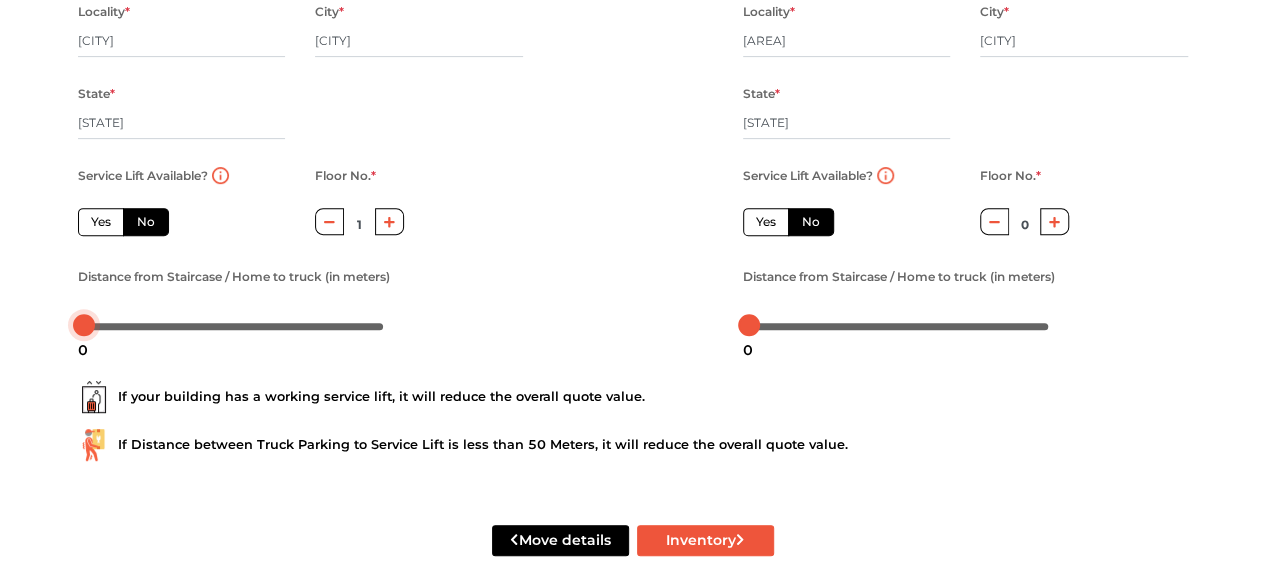 scroll, scrollTop: 360, scrollLeft: 0, axis: vertical 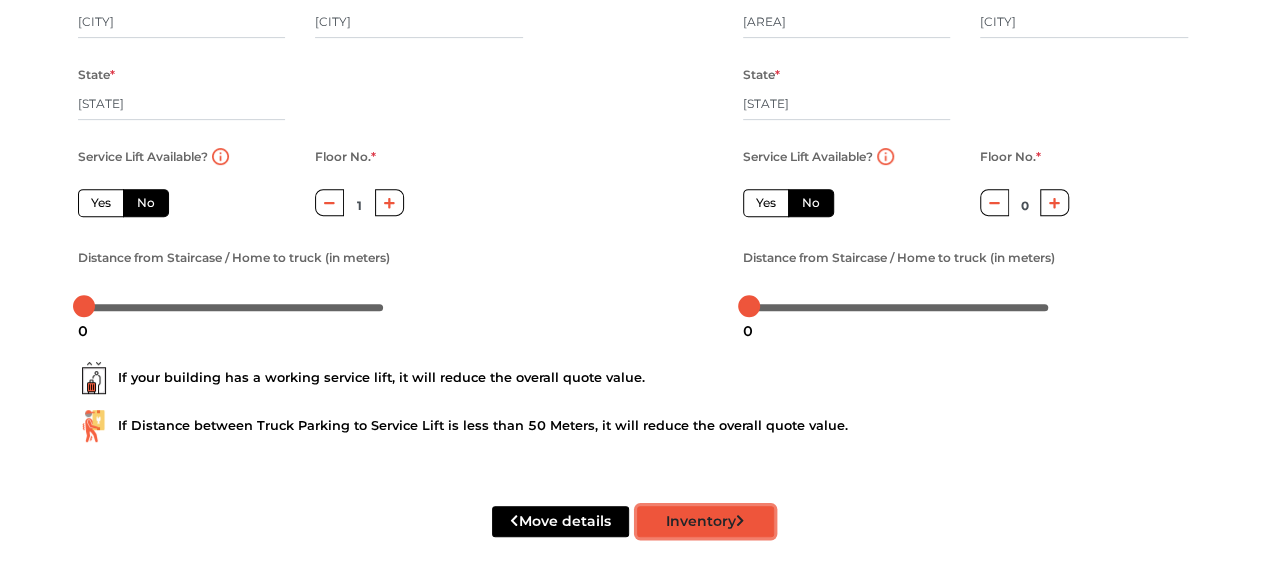 click on "Inventory" at bounding box center (705, 521) 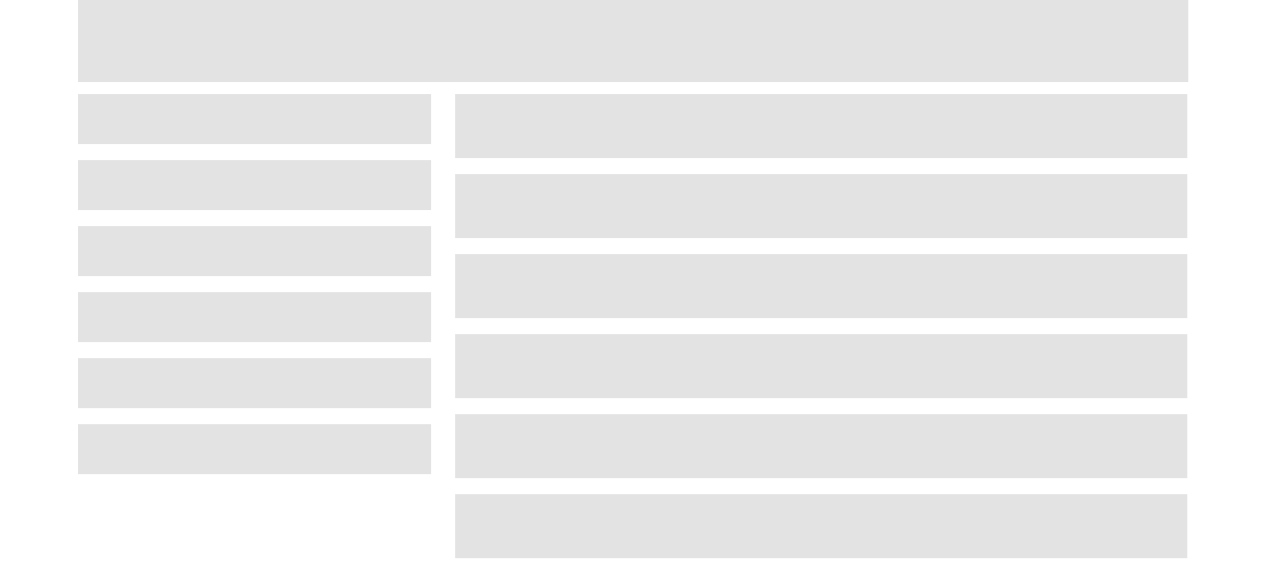 scroll, scrollTop: 96, scrollLeft: 0, axis: vertical 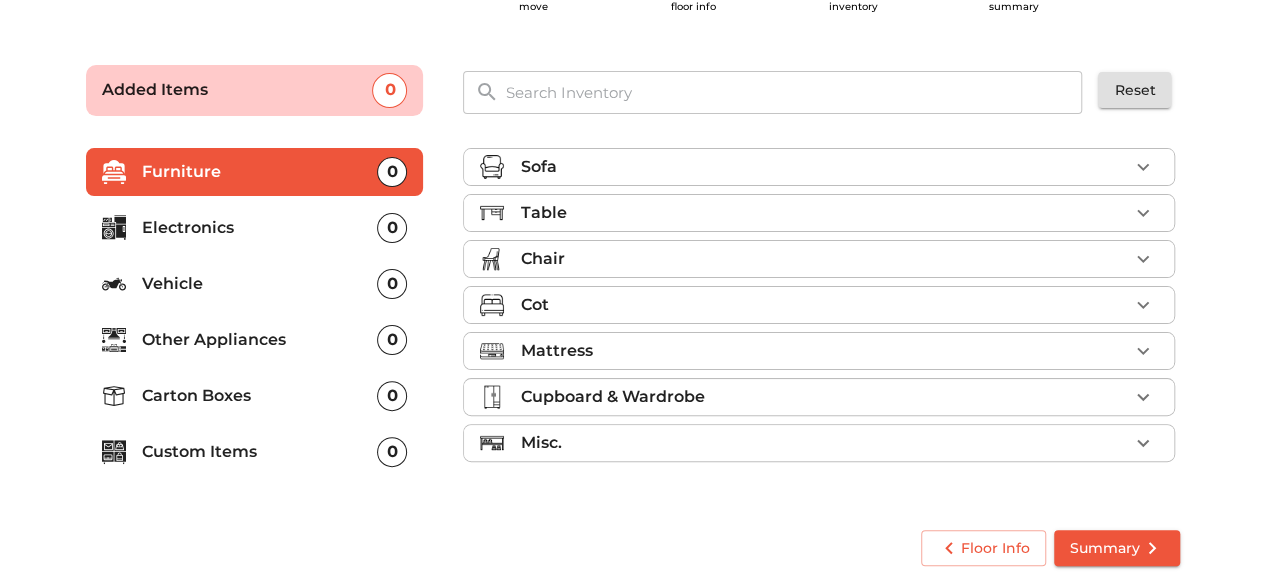 click on "Chair" at bounding box center (819, 259) 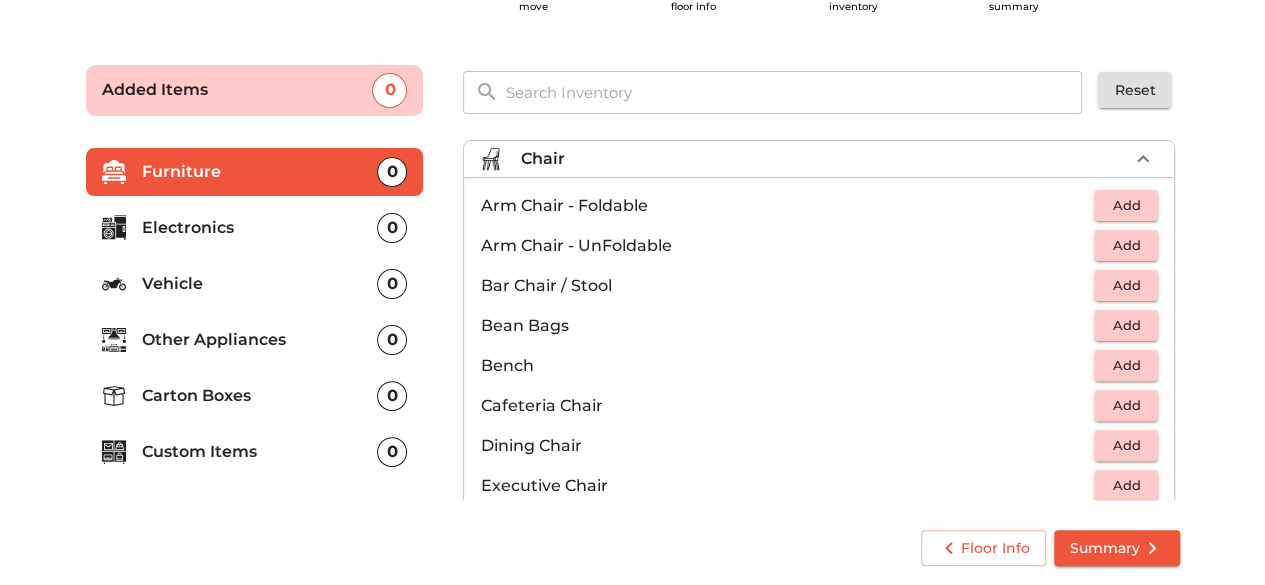 scroll, scrollTop: 0, scrollLeft: 0, axis: both 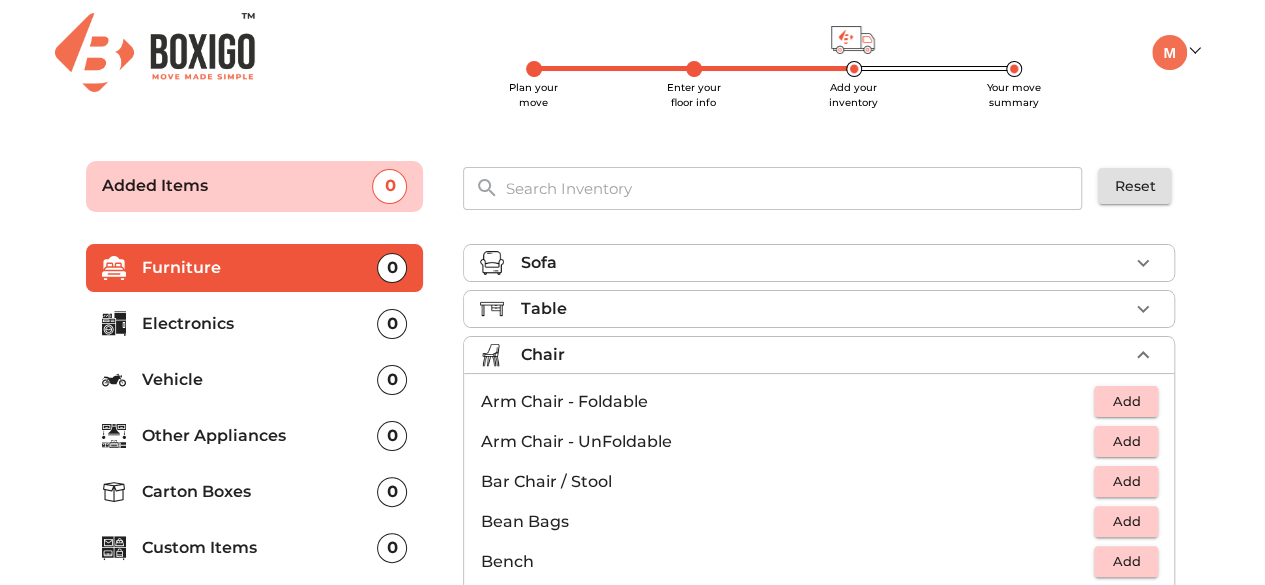 click on "Table" at bounding box center [824, 309] 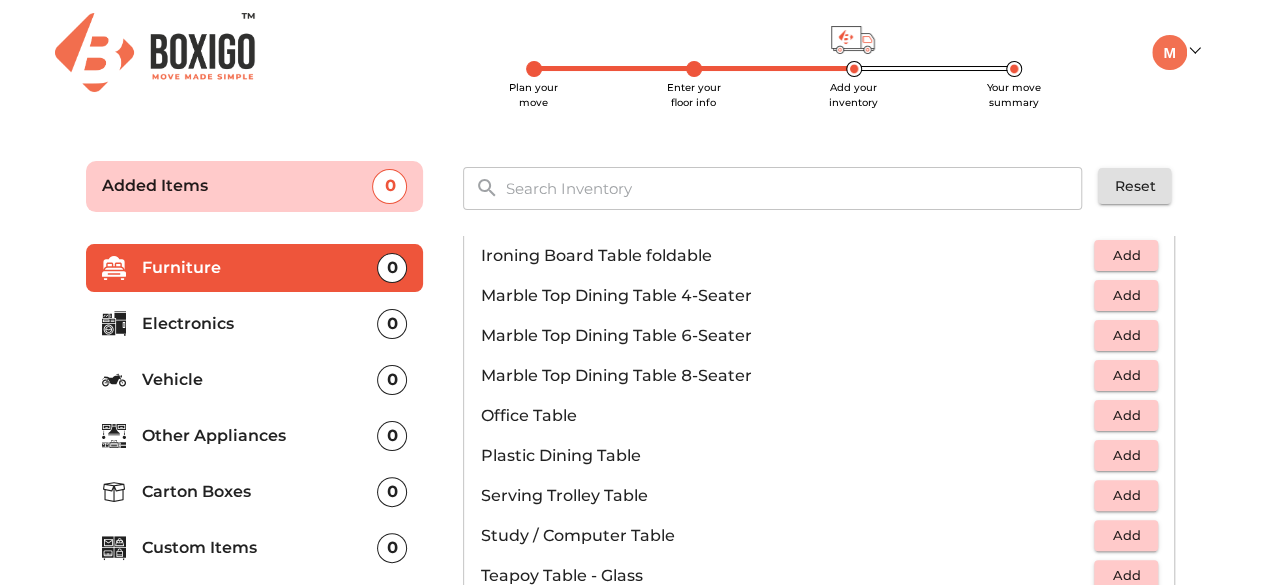 scroll, scrollTop: 1000, scrollLeft: 0, axis: vertical 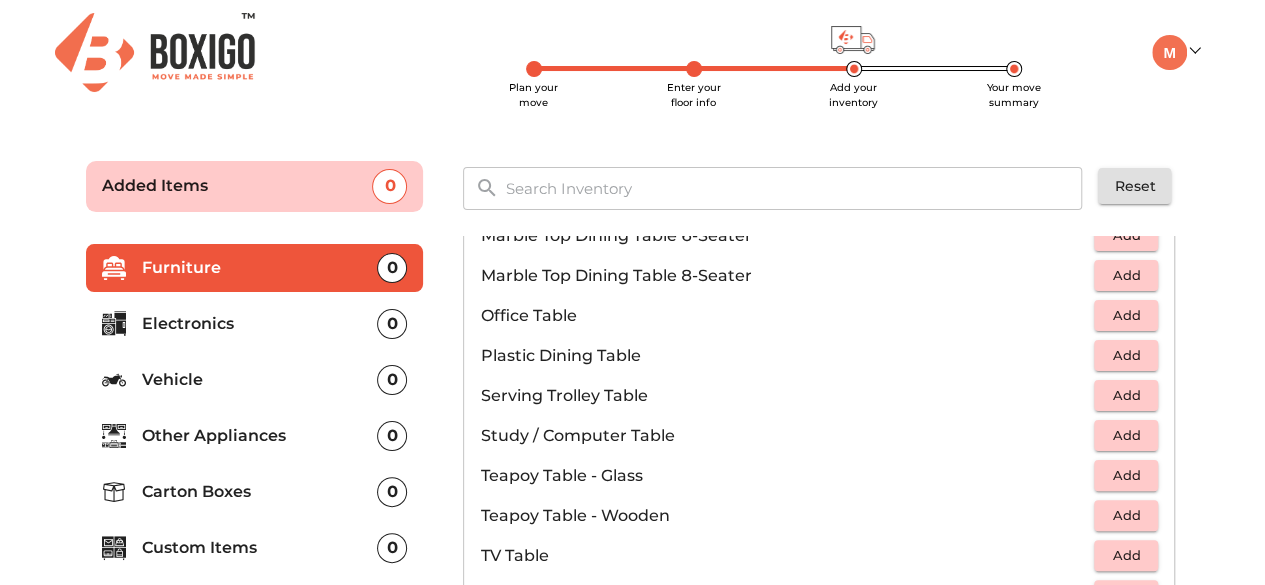 click on "Study / Computer Table" at bounding box center [787, 436] 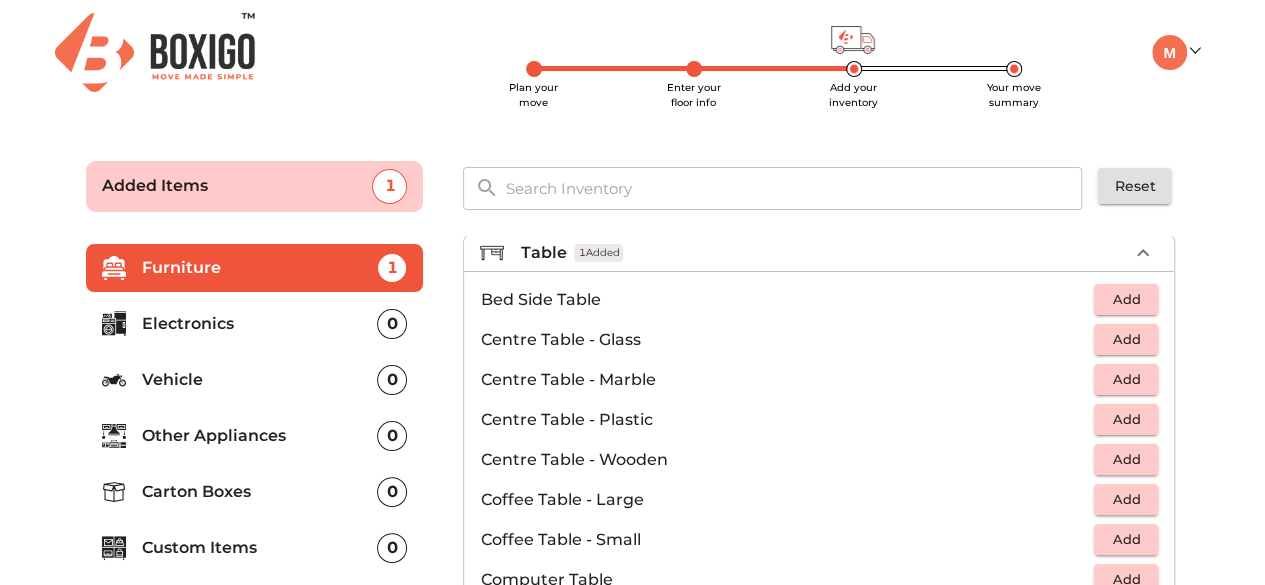scroll, scrollTop: 0, scrollLeft: 0, axis: both 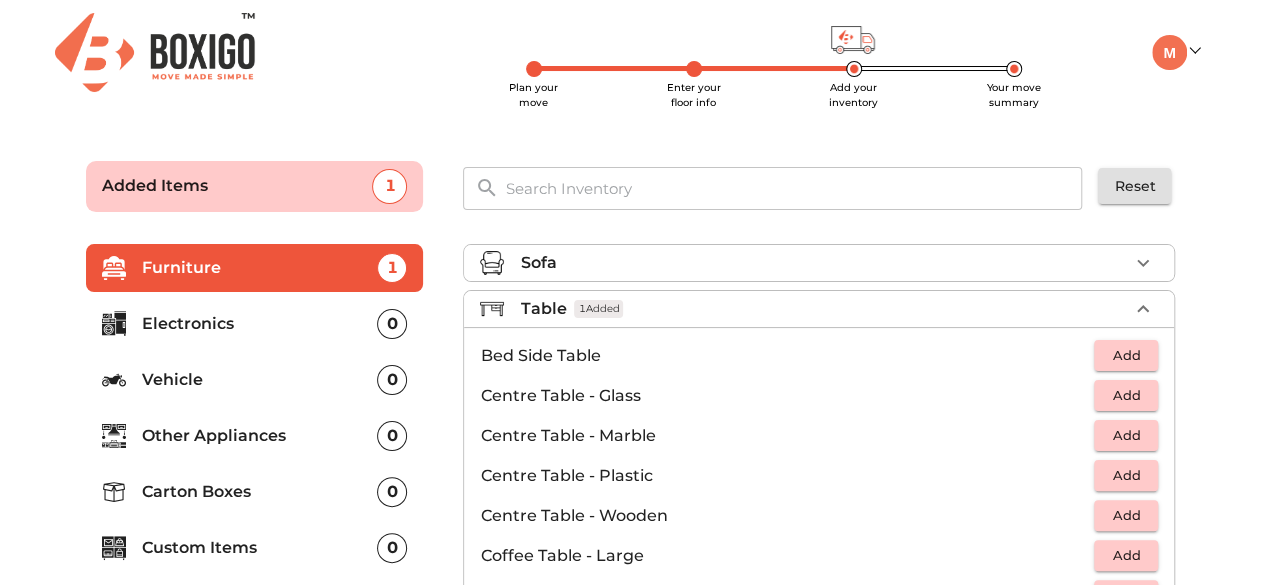 click on "Table 1  Added" at bounding box center (824, 309) 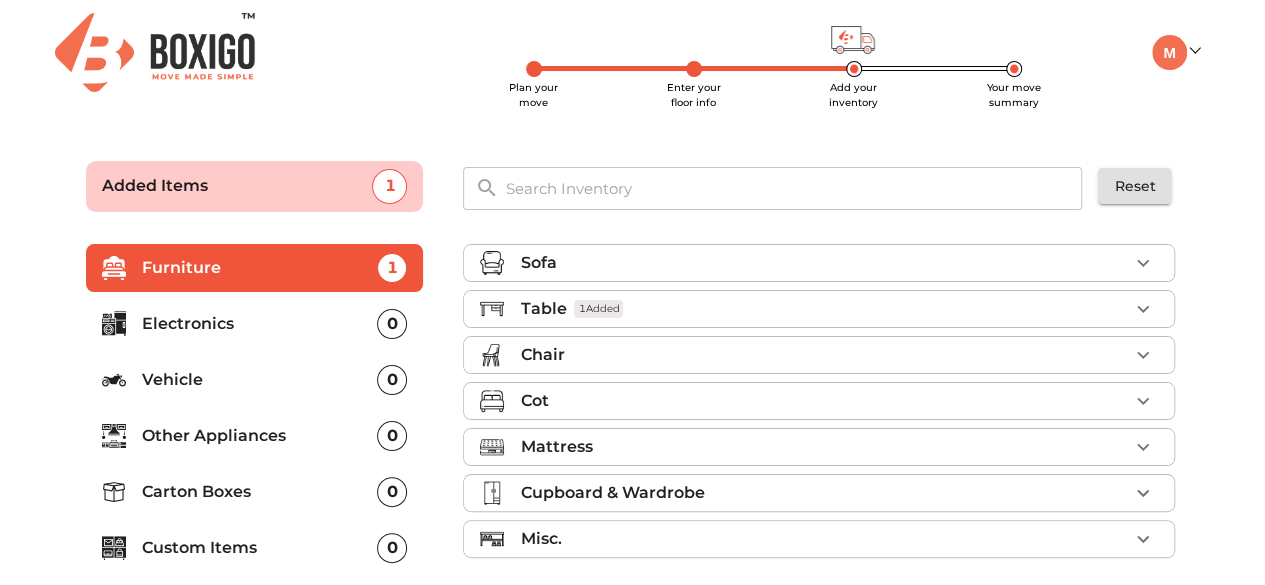 click on "Chair" at bounding box center [824, 355] 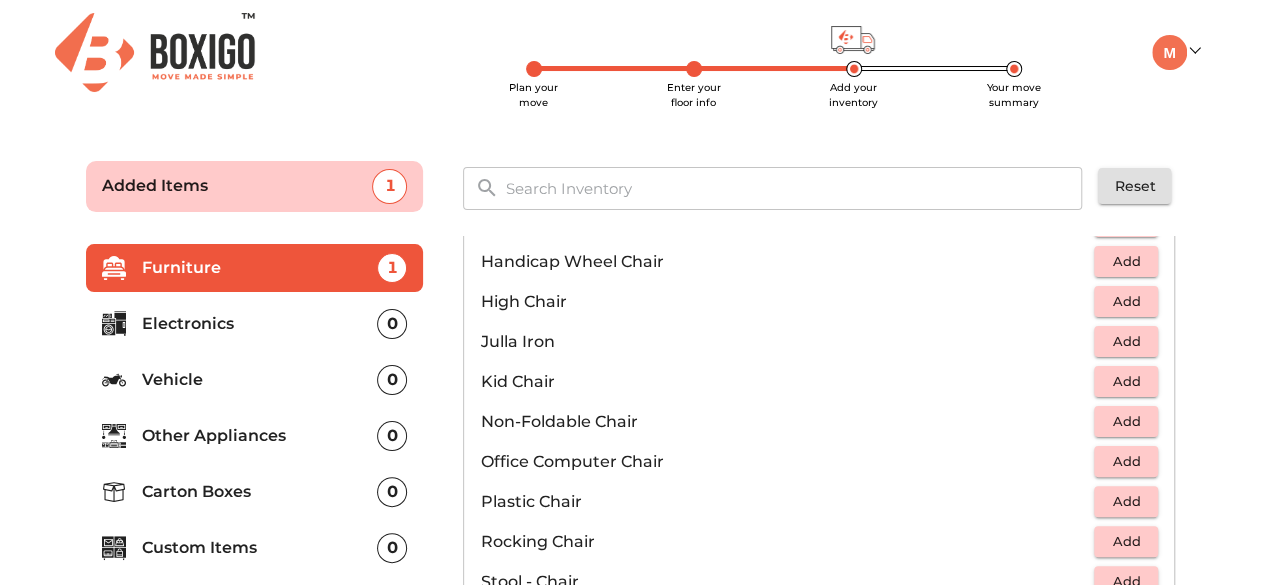 scroll, scrollTop: 700, scrollLeft: 0, axis: vertical 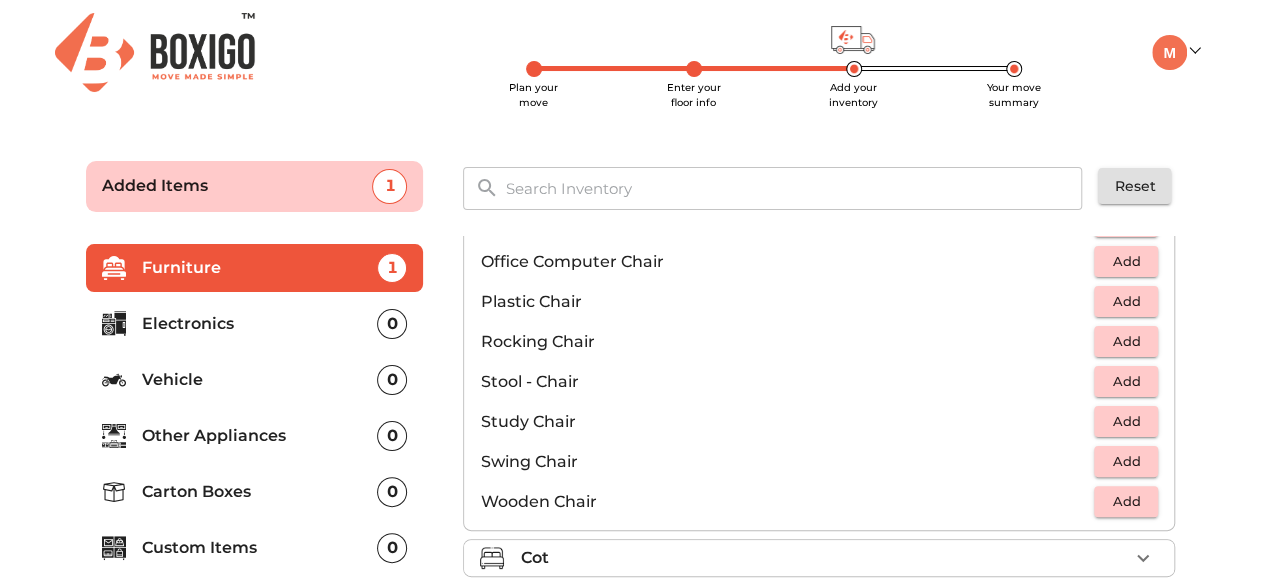 click on "Add" at bounding box center (1126, 421) 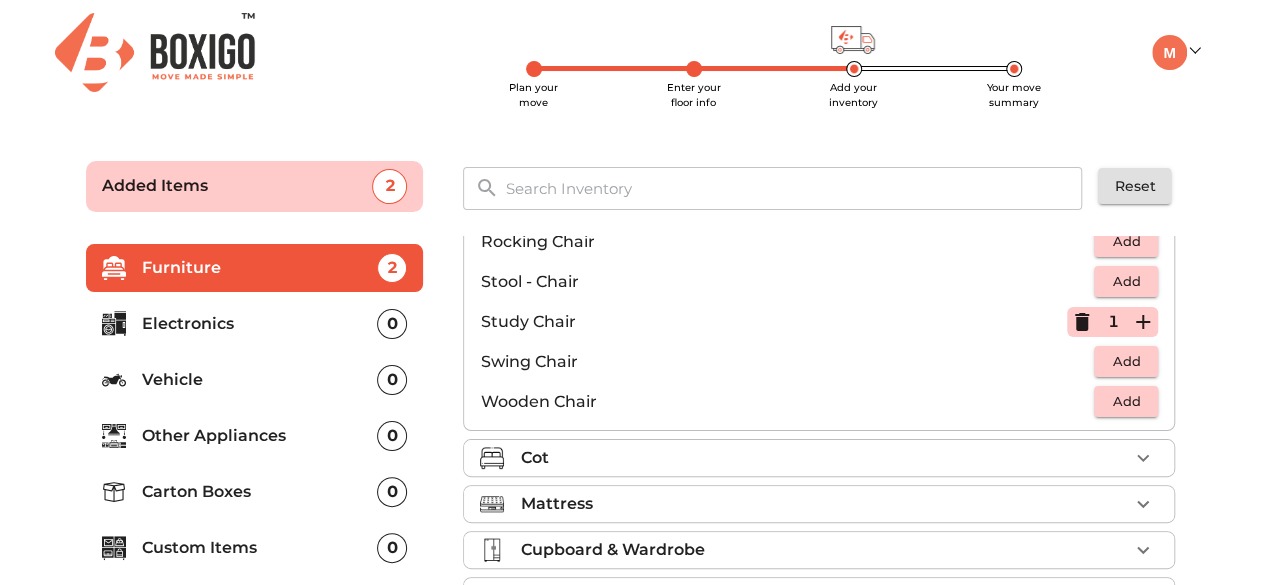 scroll, scrollTop: 830, scrollLeft: 0, axis: vertical 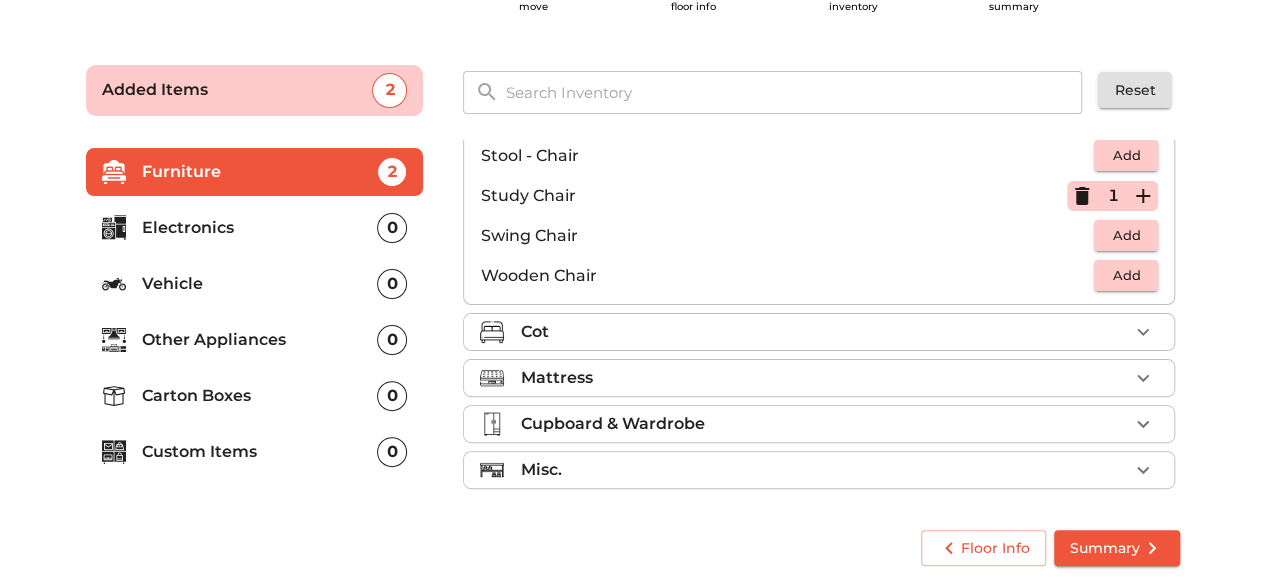 click on "Cot" at bounding box center (824, 332) 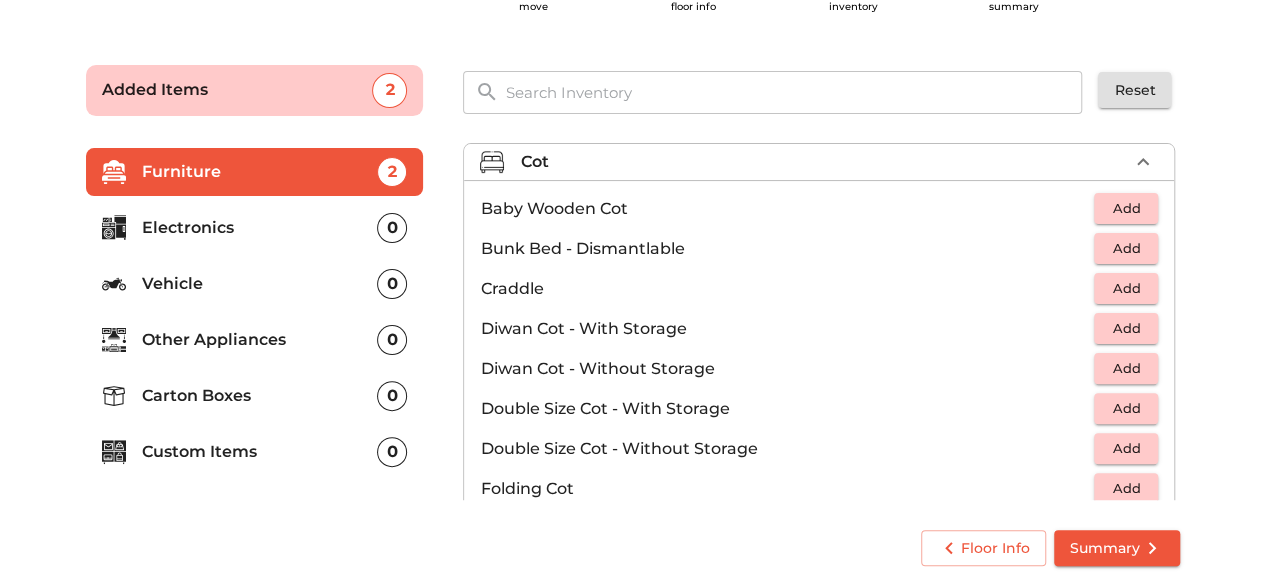 scroll, scrollTop: 243, scrollLeft: 0, axis: vertical 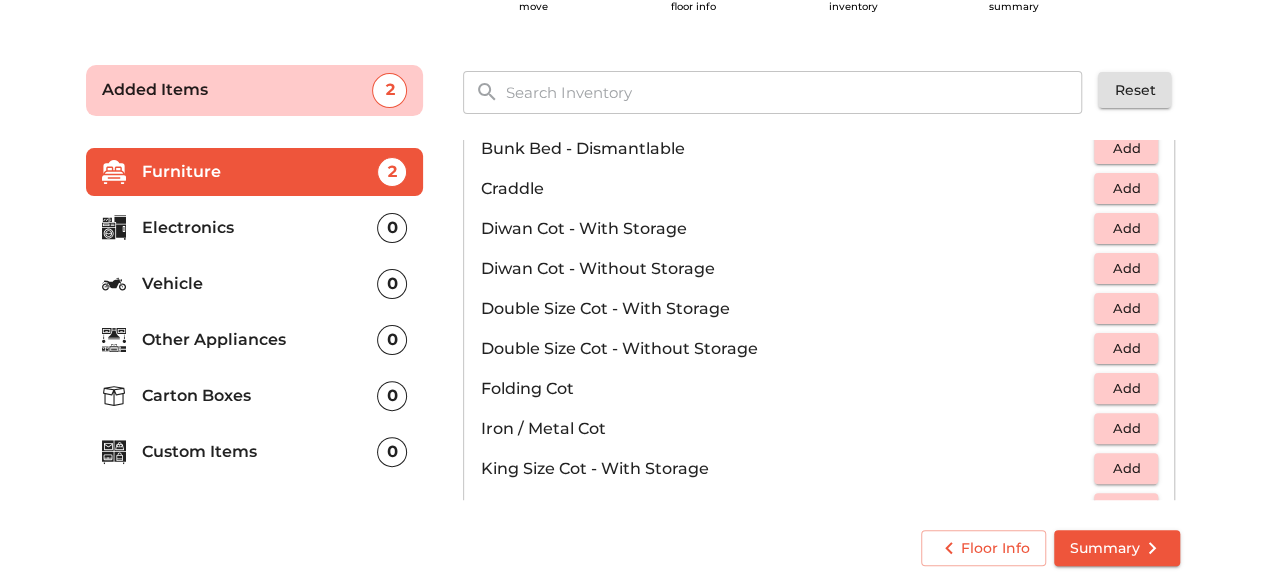 click on "Add" at bounding box center (1126, 268) 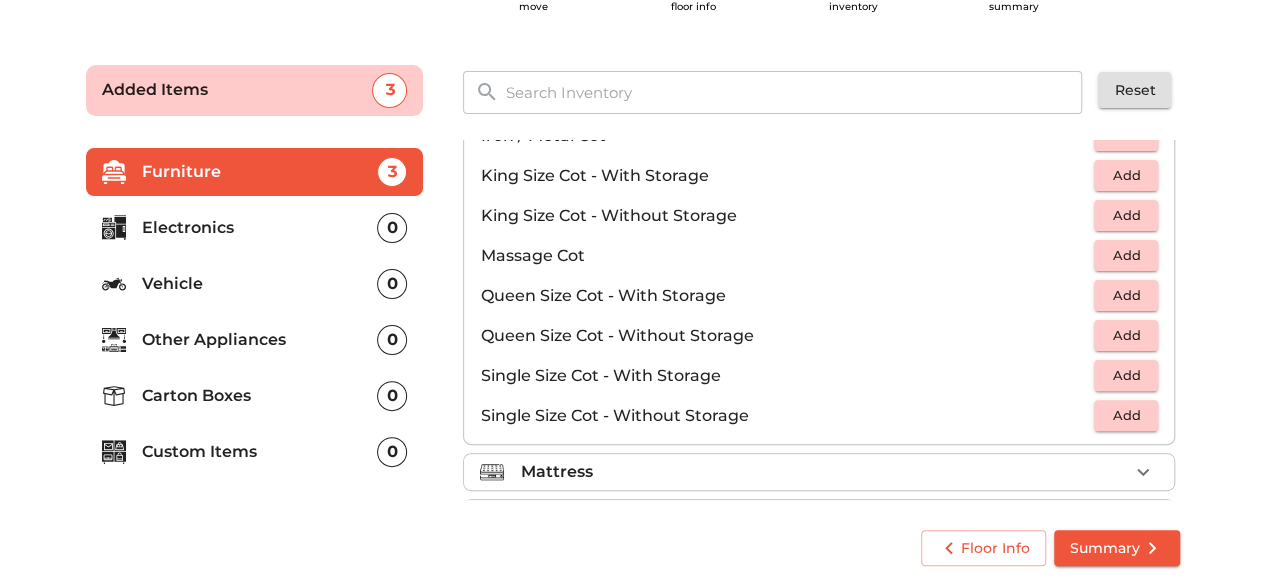 scroll, scrollTop: 630, scrollLeft: 0, axis: vertical 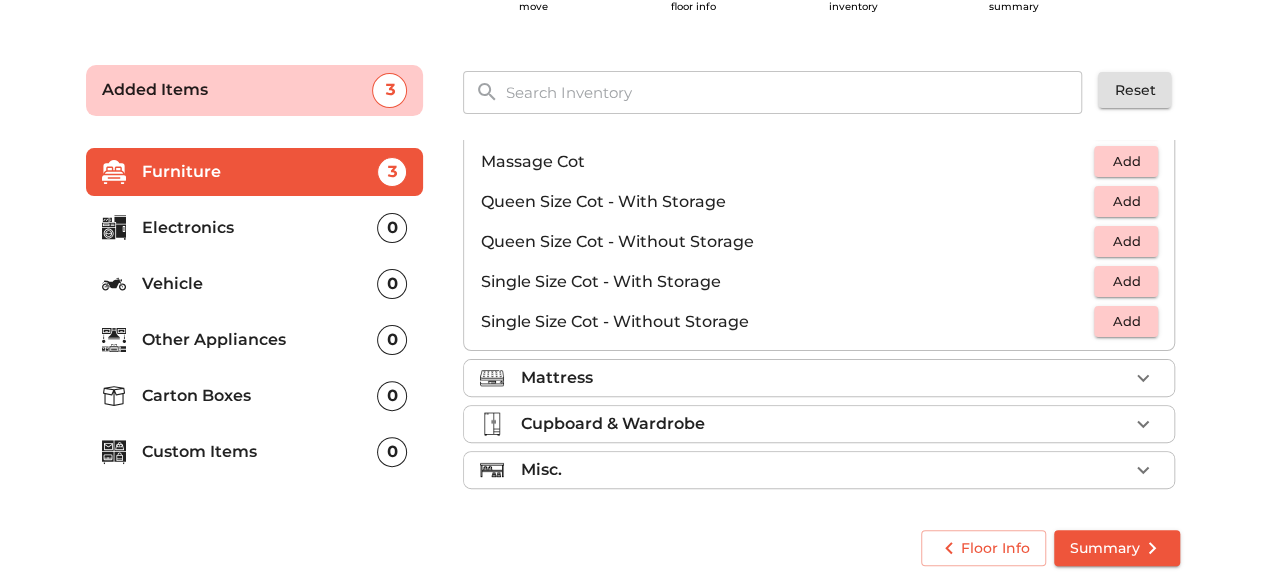 click on "Mattress" at bounding box center [824, 378] 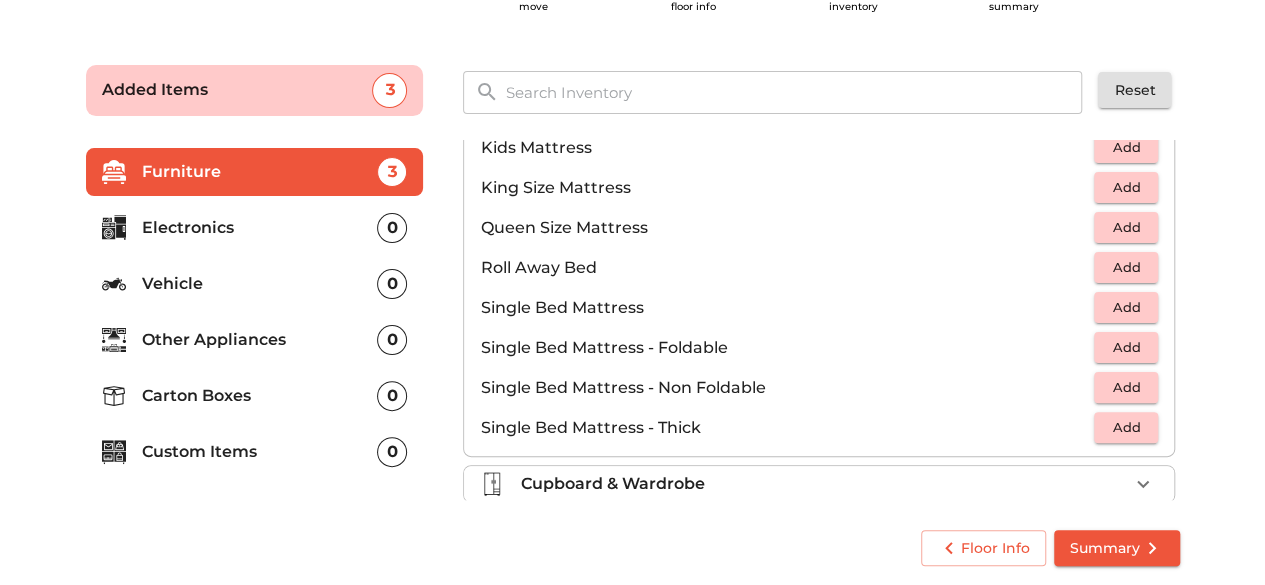 scroll, scrollTop: 290, scrollLeft: 0, axis: vertical 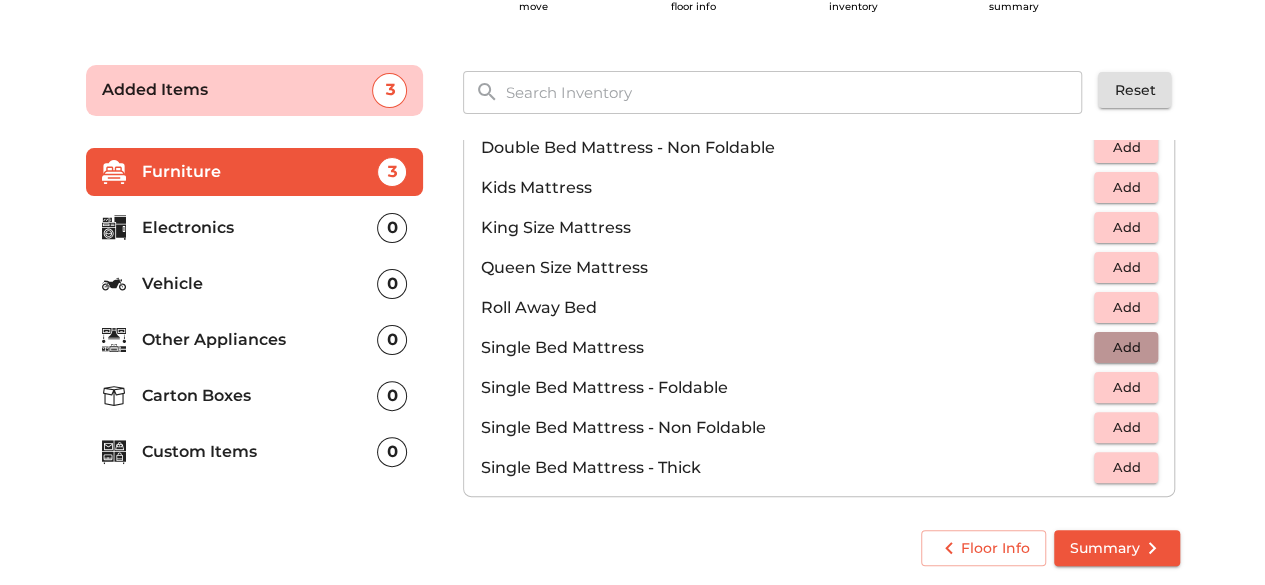 click on "Add" at bounding box center [1126, 347] 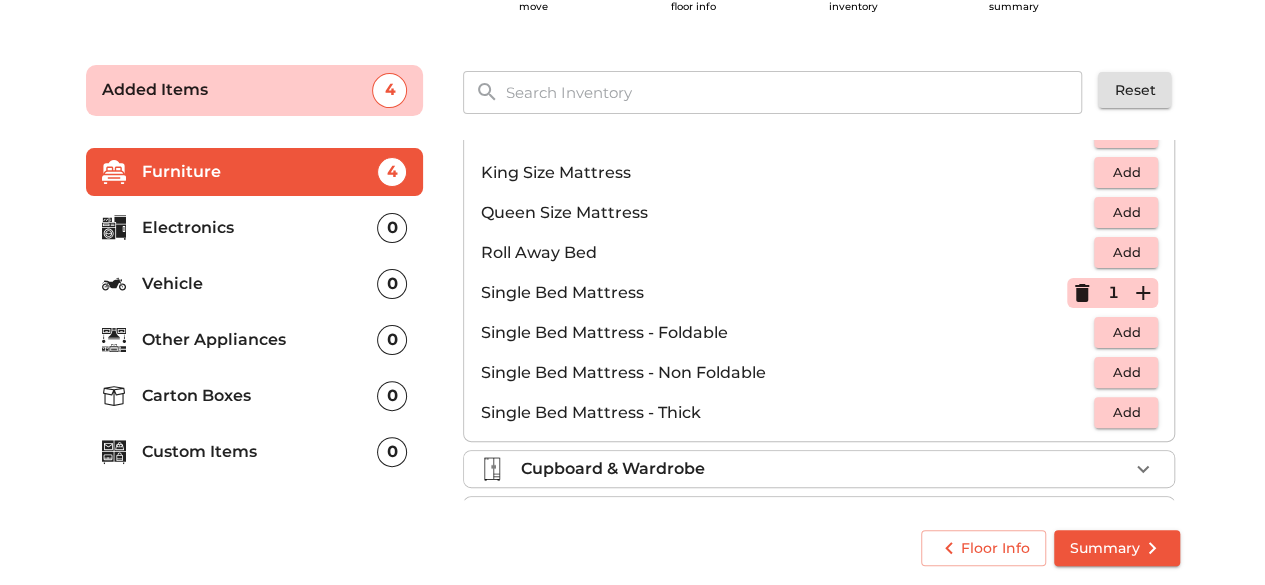 scroll, scrollTop: 390, scrollLeft: 0, axis: vertical 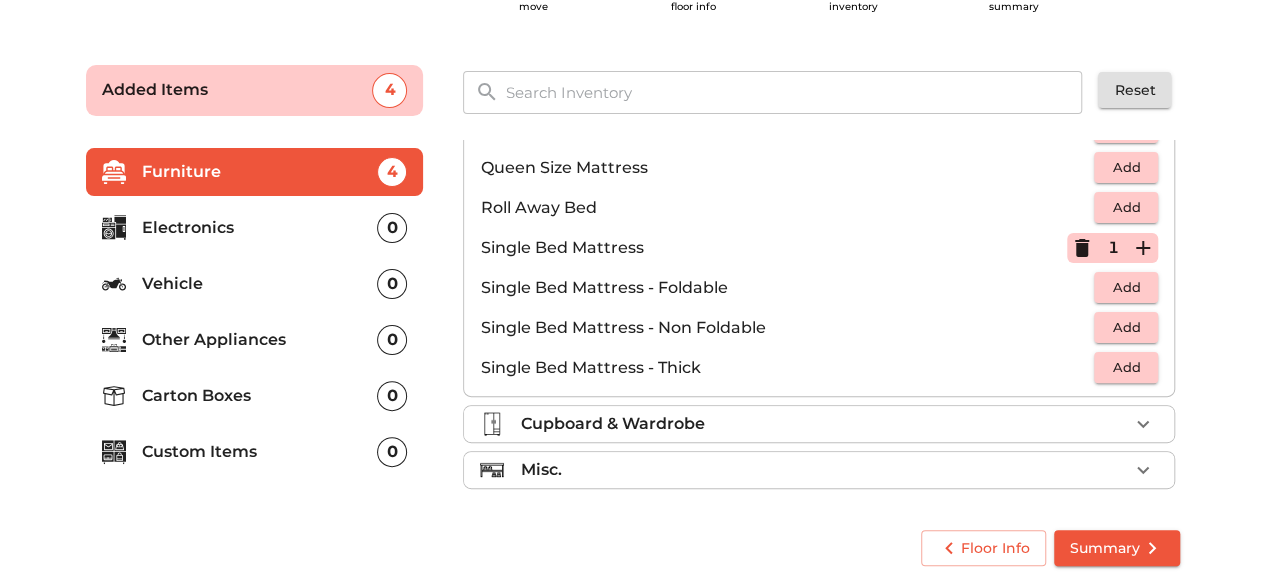 click on "Misc." at bounding box center (819, 470) 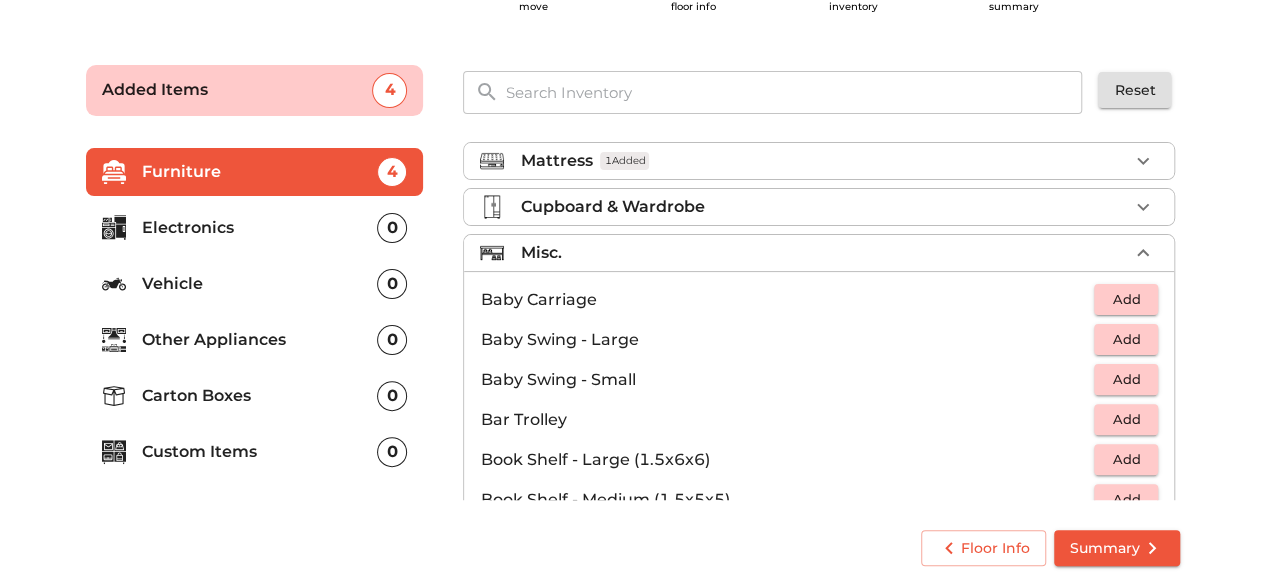scroll, scrollTop: 0, scrollLeft: 0, axis: both 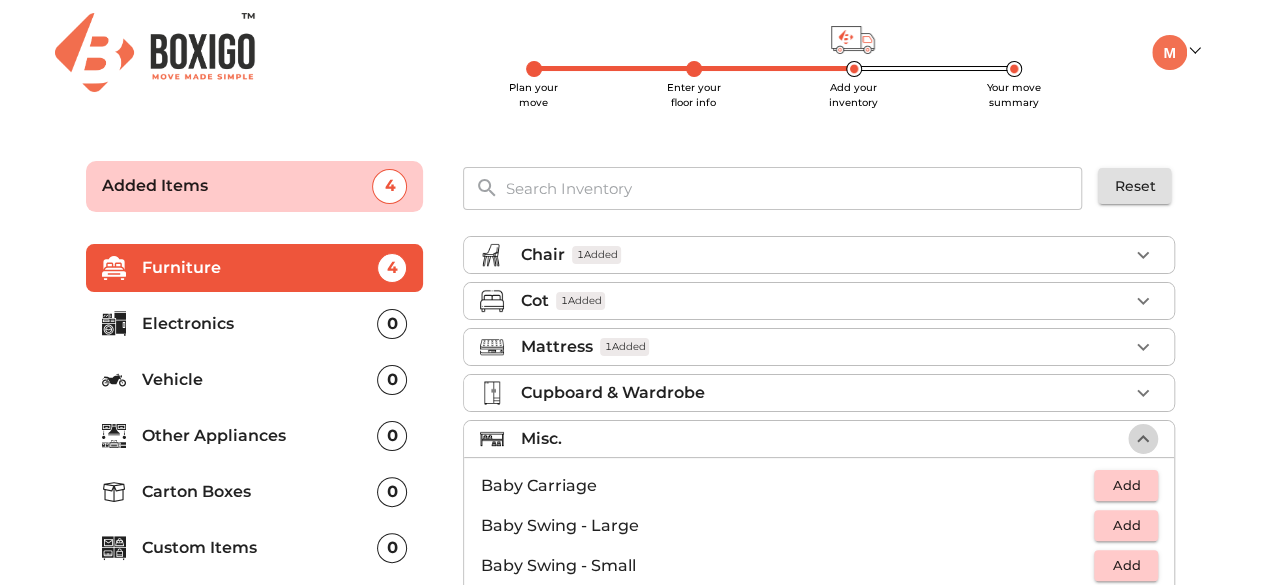 click 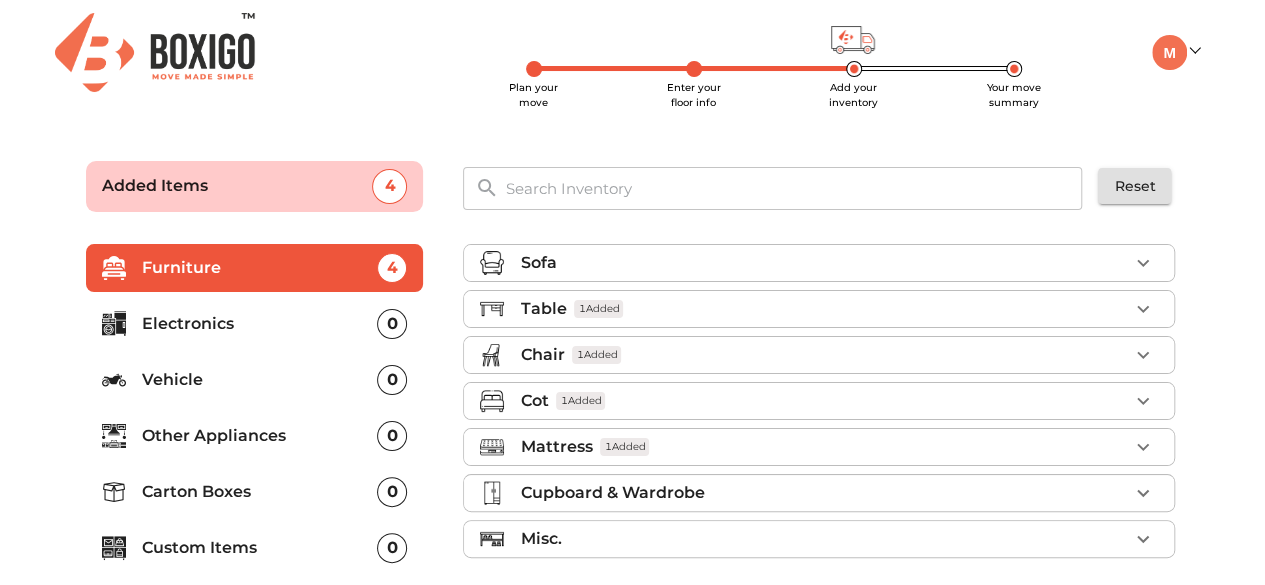 scroll, scrollTop: 0, scrollLeft: 0, axis: both 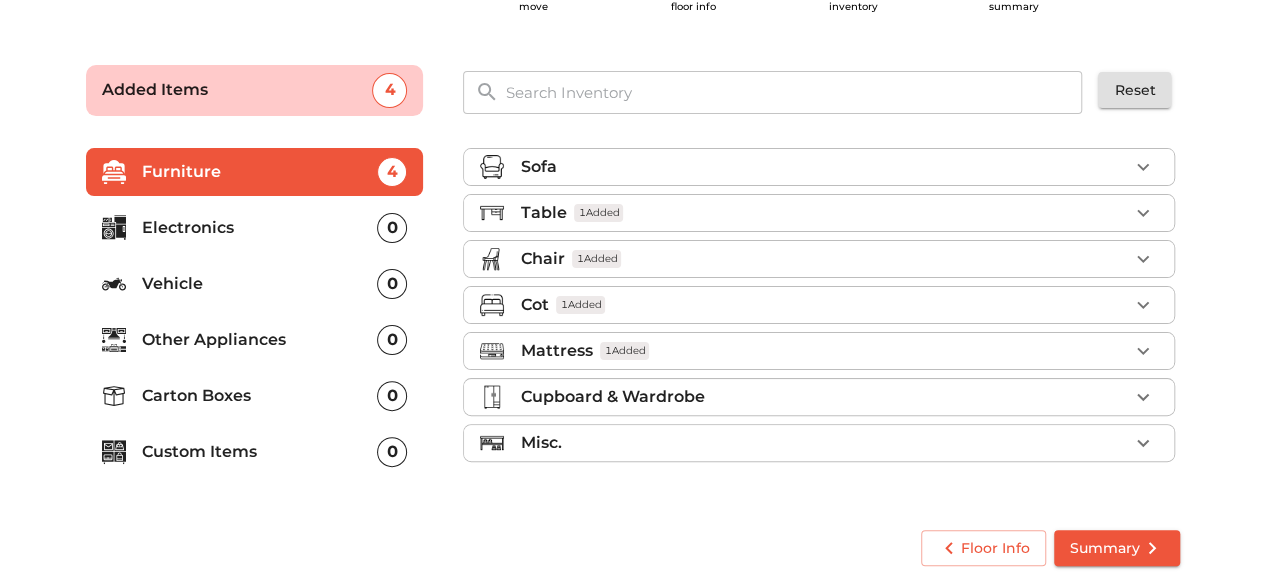 click on "Misc." at bounding box center (824, 443) 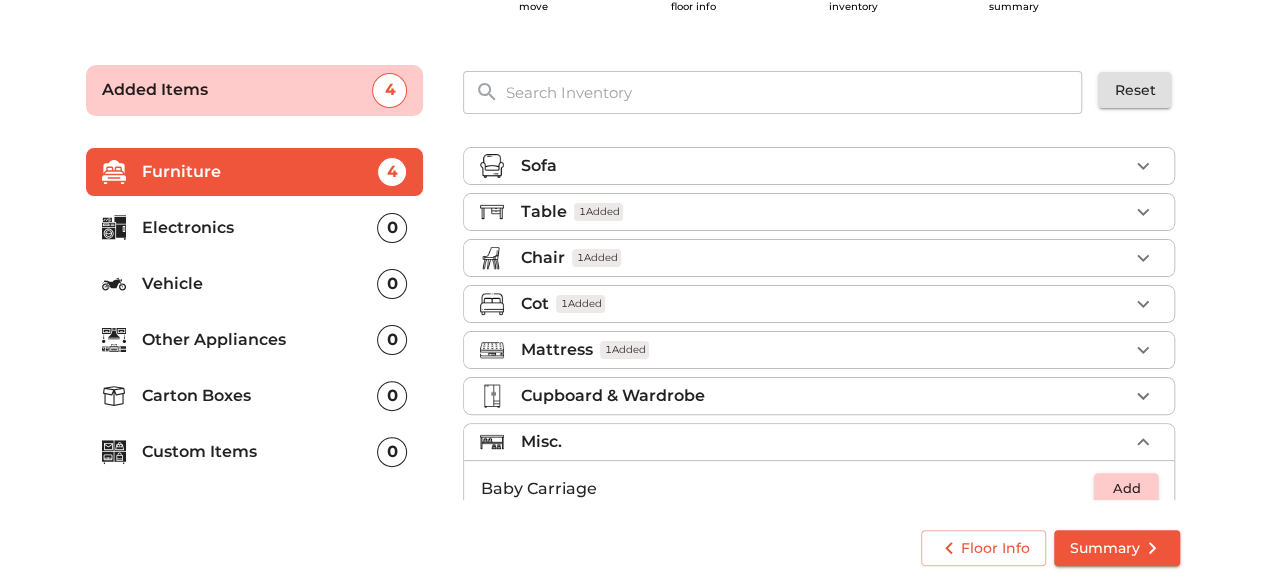 scroll, scrollTop: 0, scrollLeft: 0, axis: both 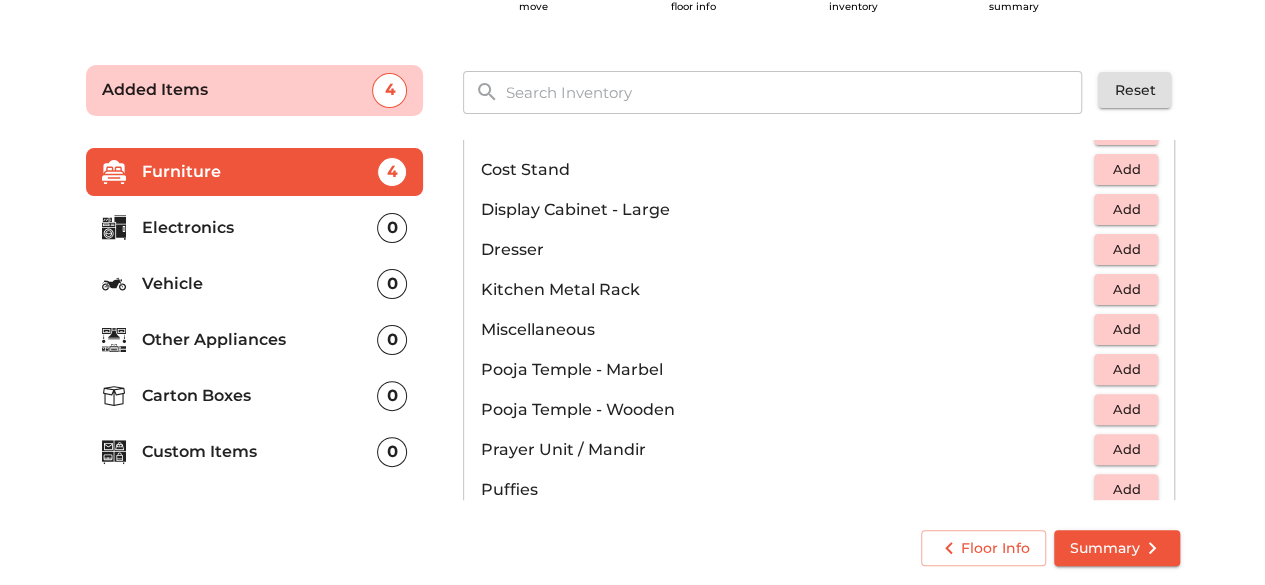 click on "Summary" at bounding box center (1117, 548) 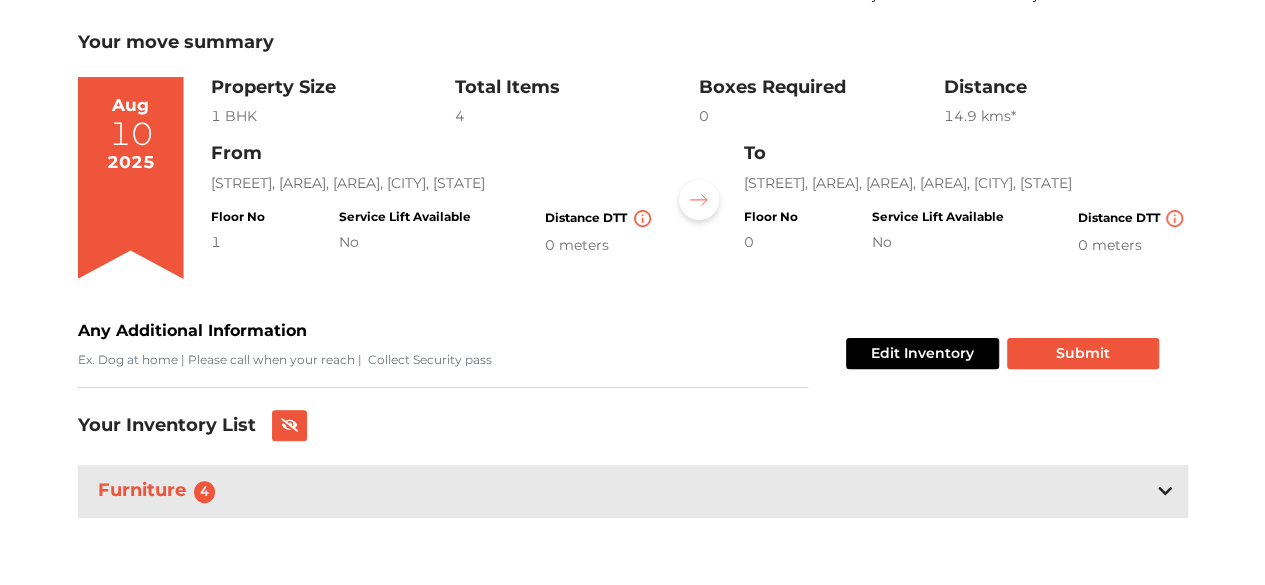 scroll, scrollTop: 108, scrollLeft: 0, axis: vertical 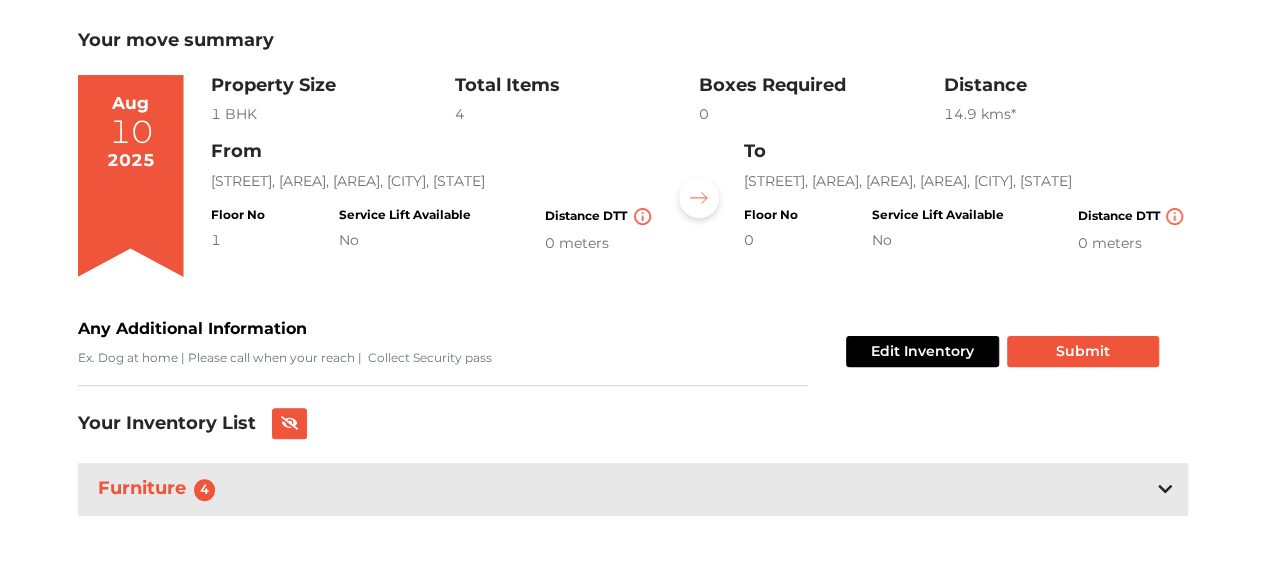 click on "Furniture 4" at bounding box center (633, 489) 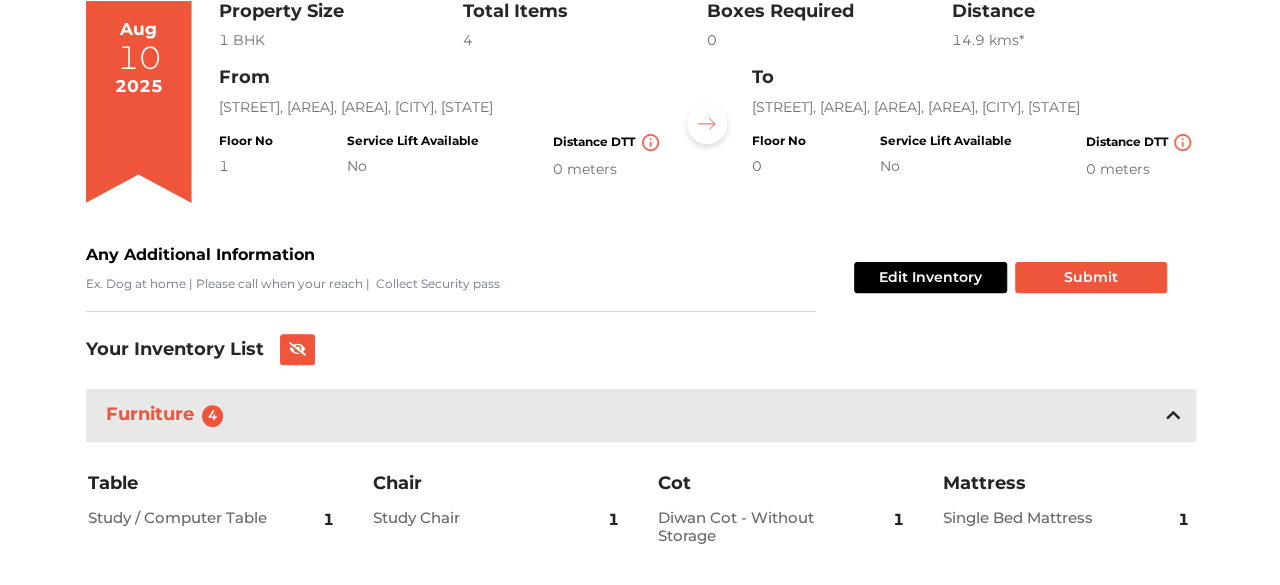 scroll, scrollTop: 140, scrollLeft: 0, axis: vertical 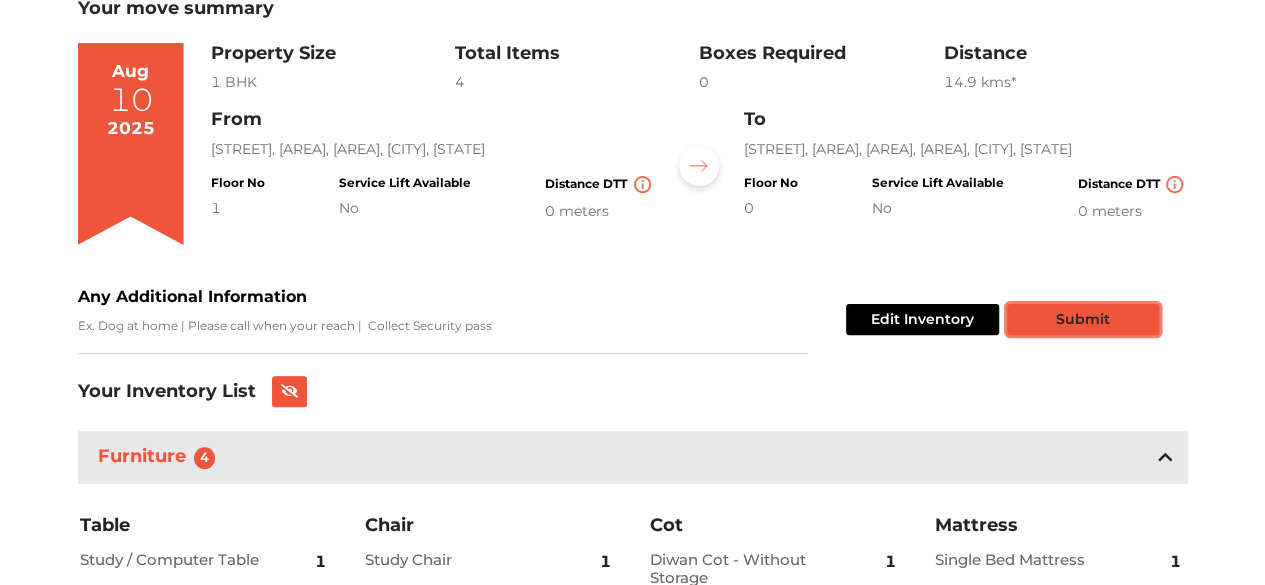 click on "Submit" at bounding box center [1083, 319] 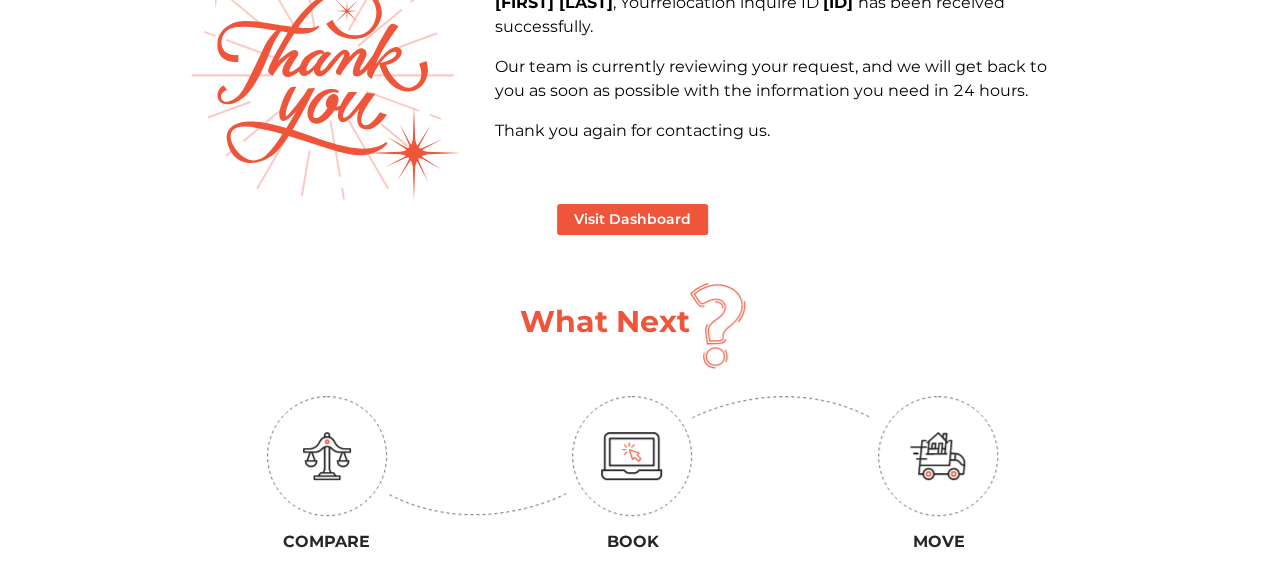 scroll, scrollTop: 300, scrollLeft: 0, axis: vertical 